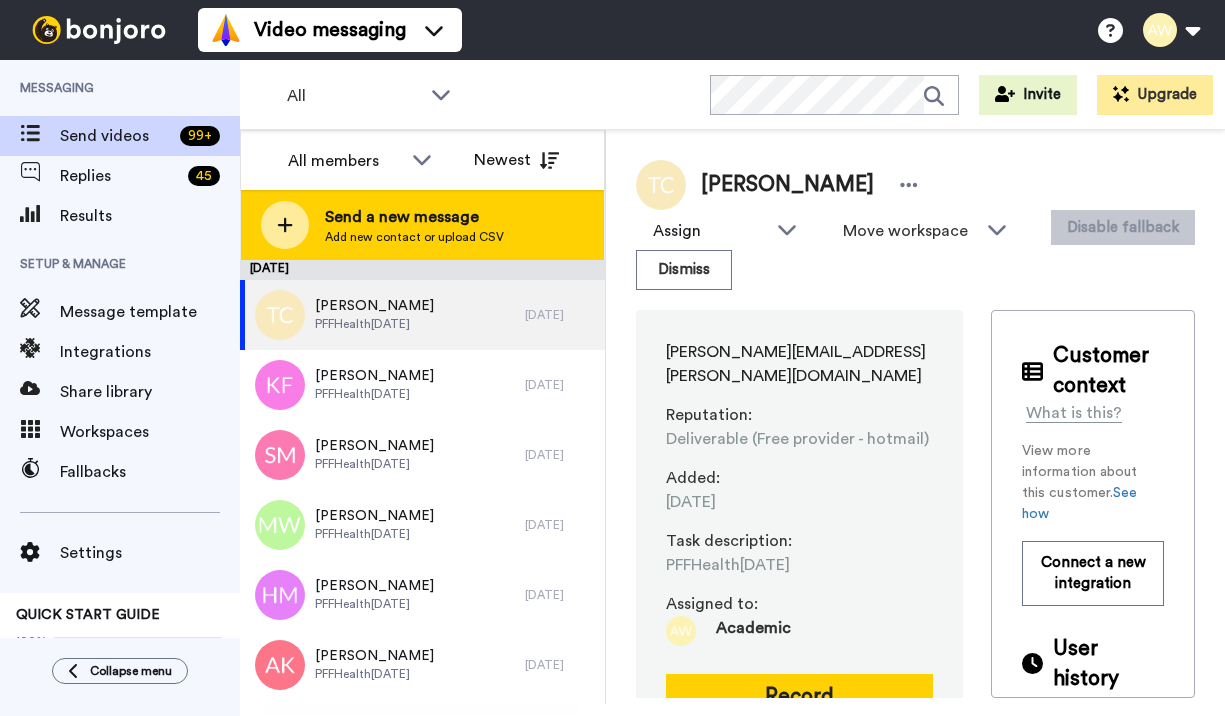 scroll, scrollTop: 0, scrollLeft: 0, axis: both 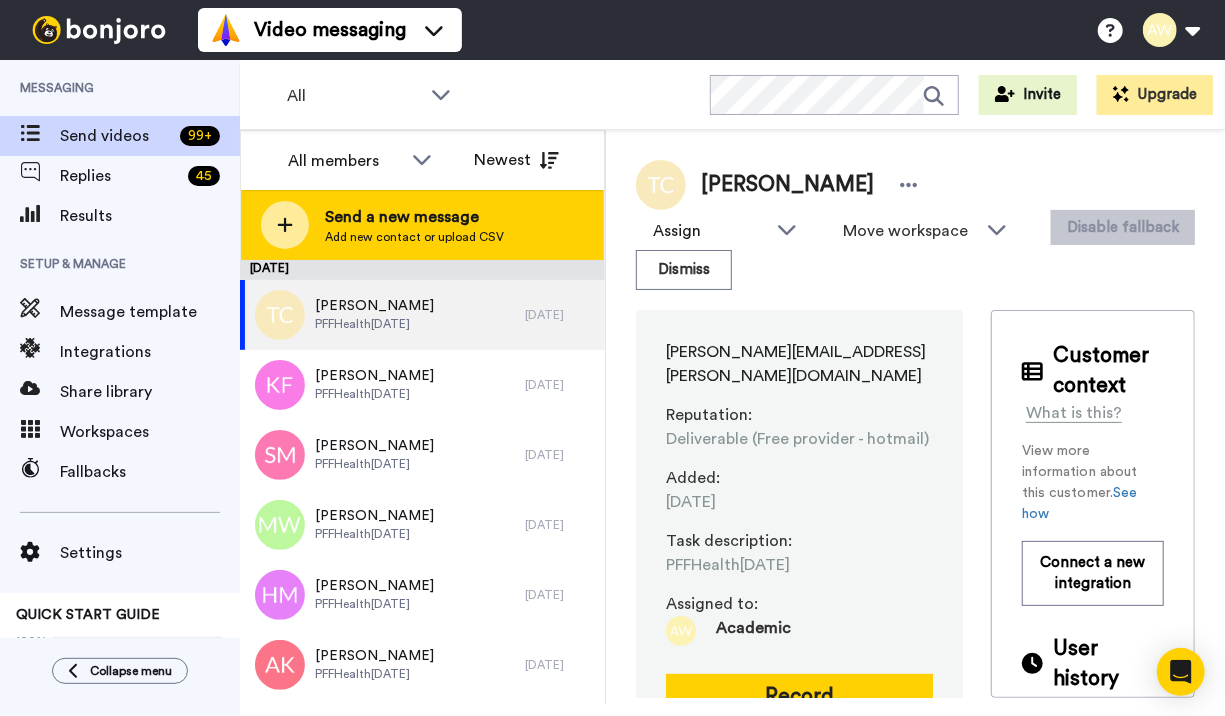 click on "Add new contact or upload CSV" at bounding box center (414, 237) 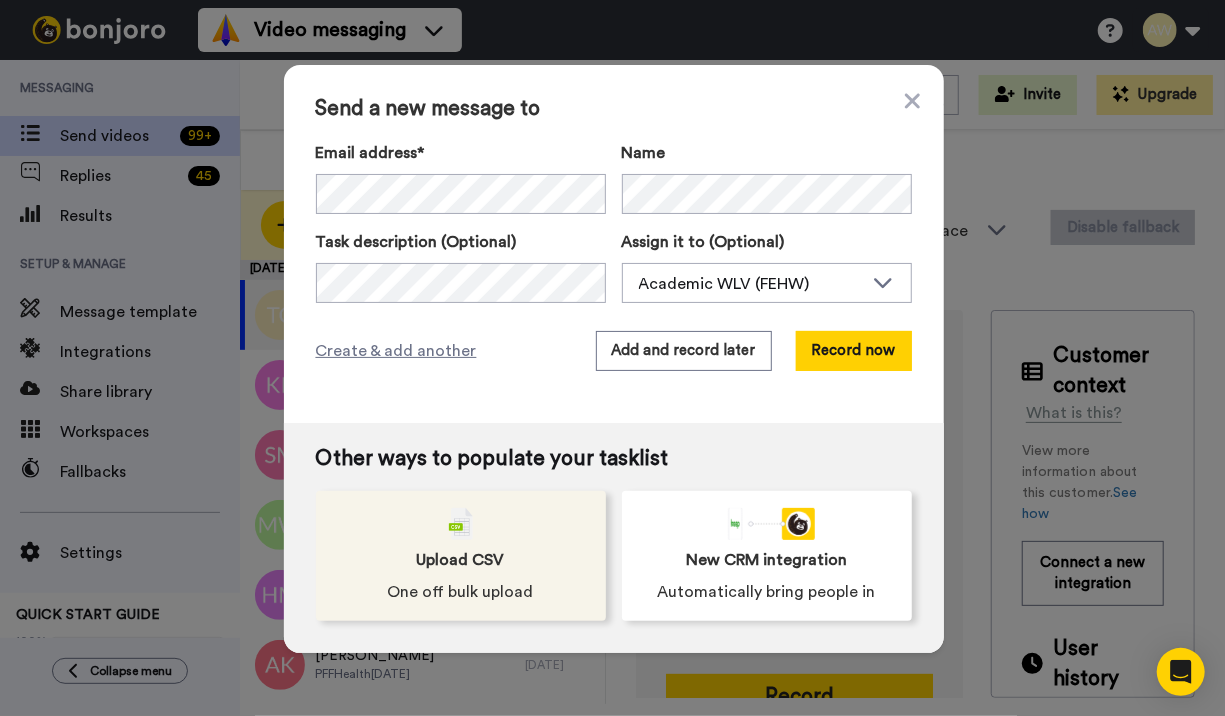 click on "Upload CSV One off bulk upload" at bounding box center (461, 556) 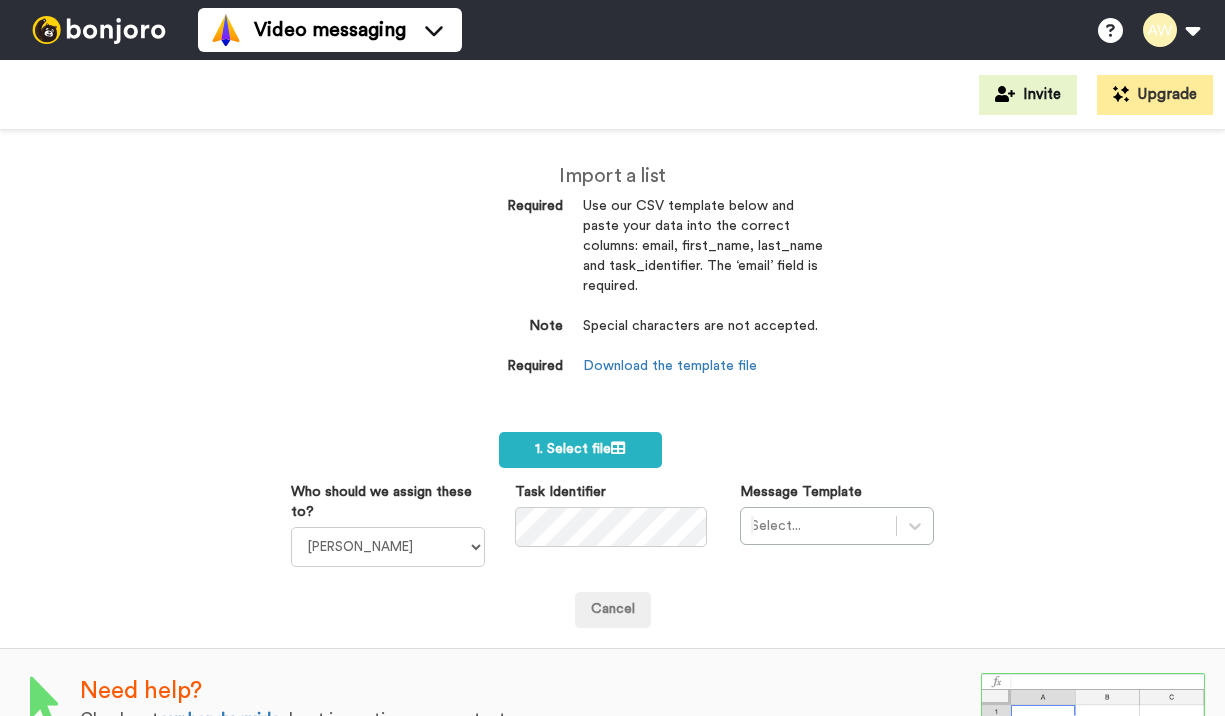 scroll, scrollTop: 0, scrollLeft: 0, axis: both 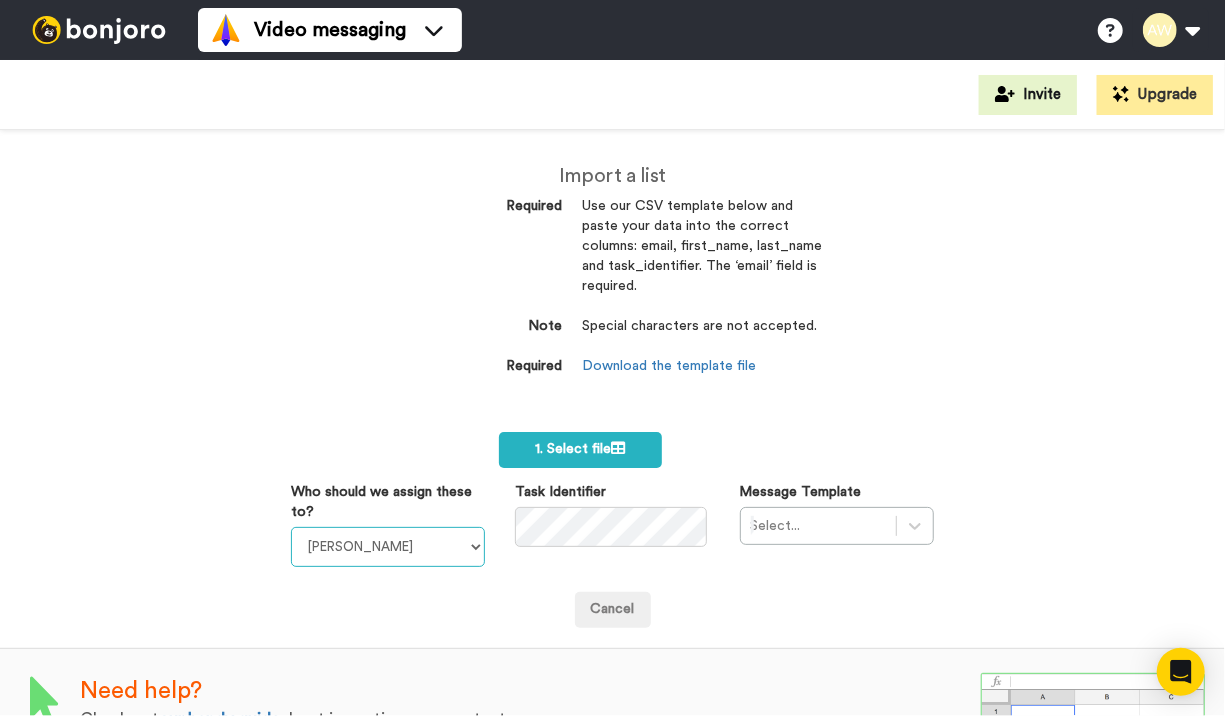click on "Laura Wright Amarjit Duggal WLV Academic (FSE) Divandra Birla Bolutife Ademokoya UK Recruitment Team Teresa Powney Trude Hagen Ridwan Miah Surjeet Mahey Rajinder Kaur Lee Wallis Saul Wallis Usman Ahmed Academic WLV (FEHW) Manjit Sahota Zoe Mason Neil Safi Laura Janavicius Student@WLV Shnez Begum WLV International Kimberley Burrell Amie Williams Pushpa Suwali Jack Clare Academic @WLV (FABSS)" at bounding box center (388, 547) 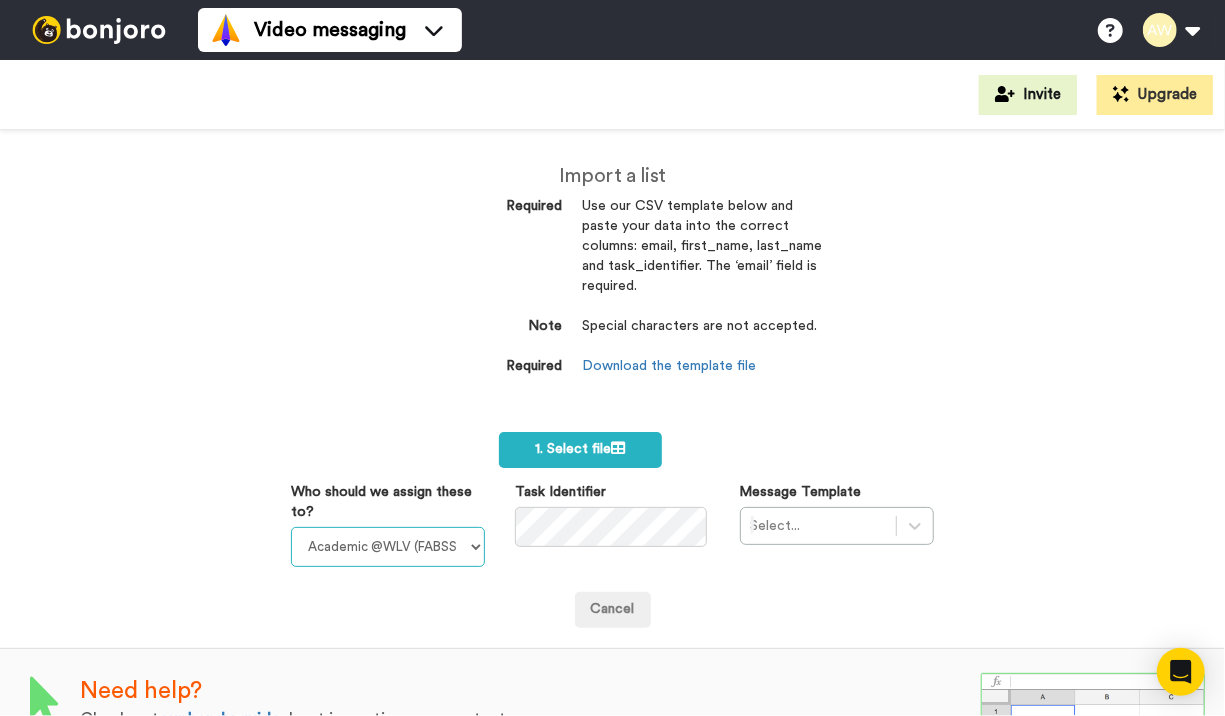 click on "Laura Wright Amarjit Duggal WLV Academic (FSE) Divandra Birla Bolutife Ademokoya UK Recruitment Team Teresa Powney Trude Hagen Ridwan Miah Surjeet Mahey Rajinder Kaur Lee Wallis Saul Wallis Usman Ahmed Academic WLV (FEHW) Manjit Sahota Zoe Mason Neil Safi Laura Janavicius Student@WLV Shnez Begum WLV International Kimberley Burrell Amie Williams Pushpa Suwali Jack Clare Academic @WLV (FABSS)" at bounding box center [388, 547] 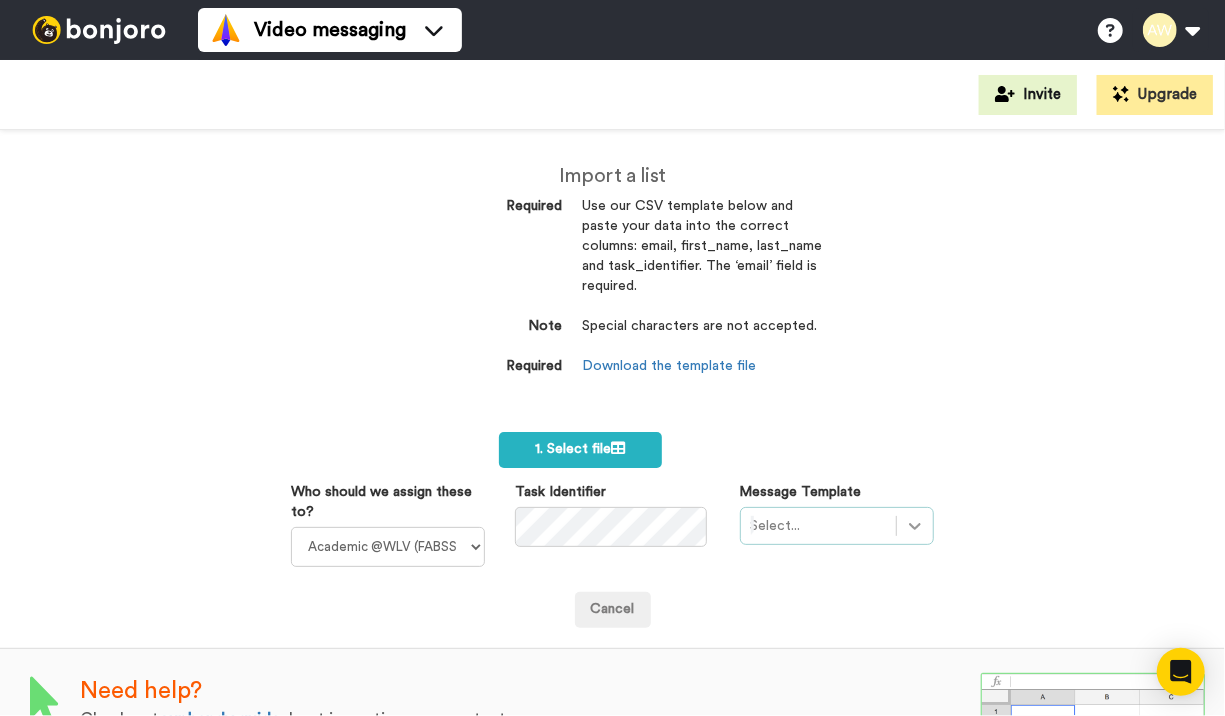 click on "Select..." at bounding box center (837, 526) 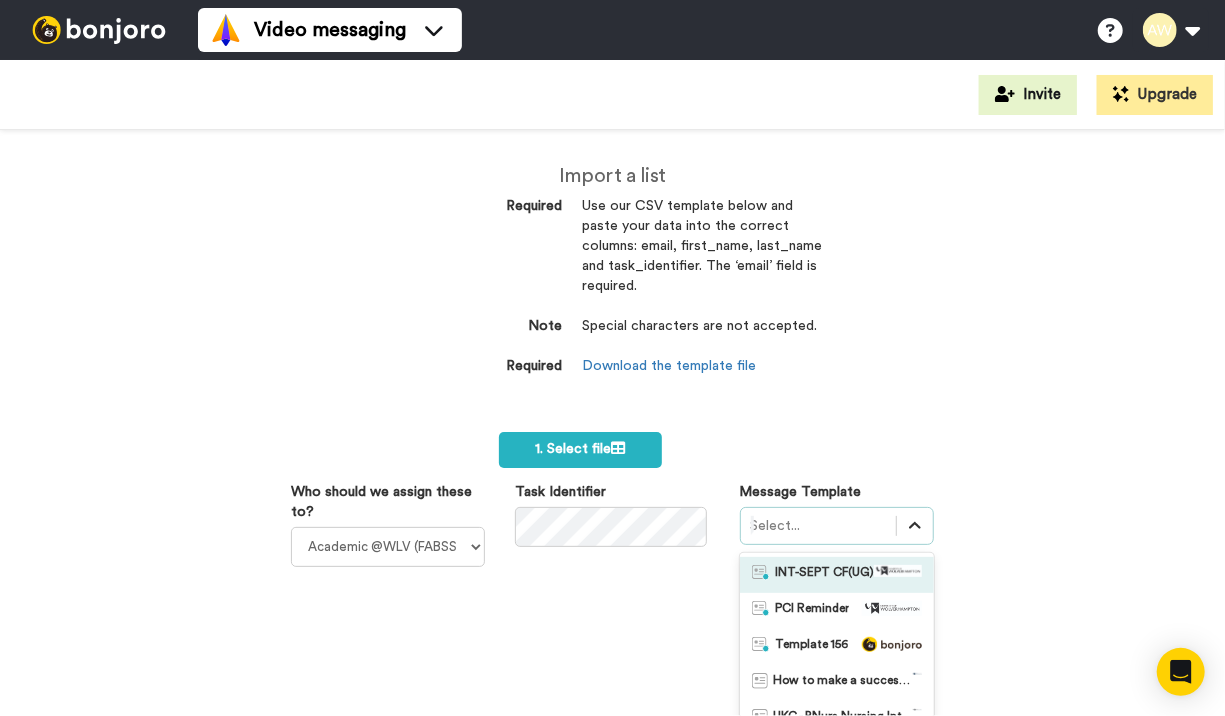 scroll, scrollTop: 144, scrollLeft: 0, axis: vertical 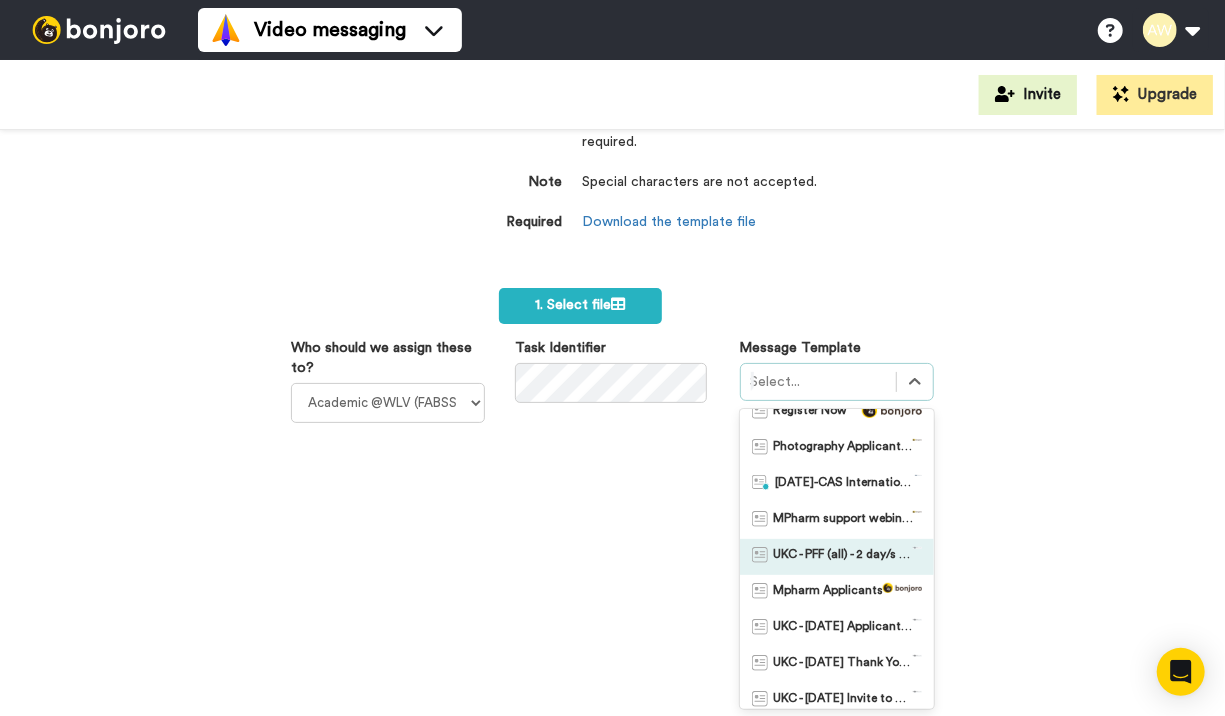 click on "UKC - PFF (all) - 2 day/s before (SEM2 2024/5 & SEM1 2025/6)" at bounding box center [843, 557] 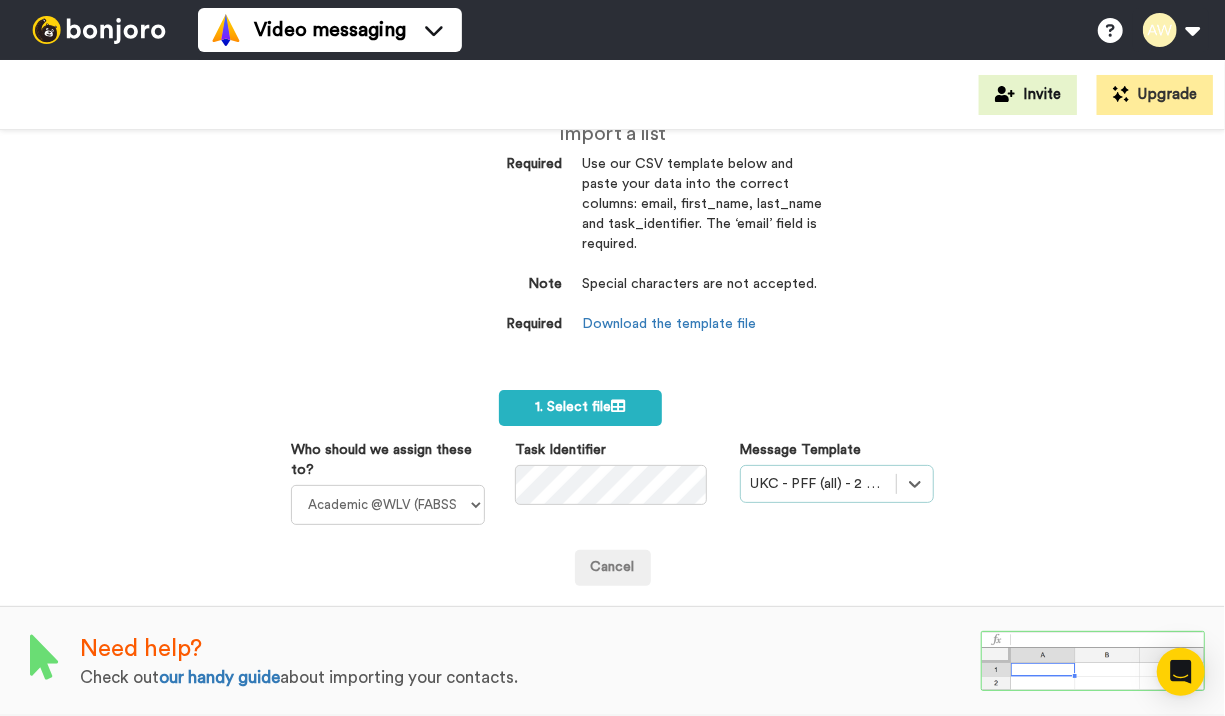 scroll, scrollTop: 54, scrollLeft: 0, axis: vertical 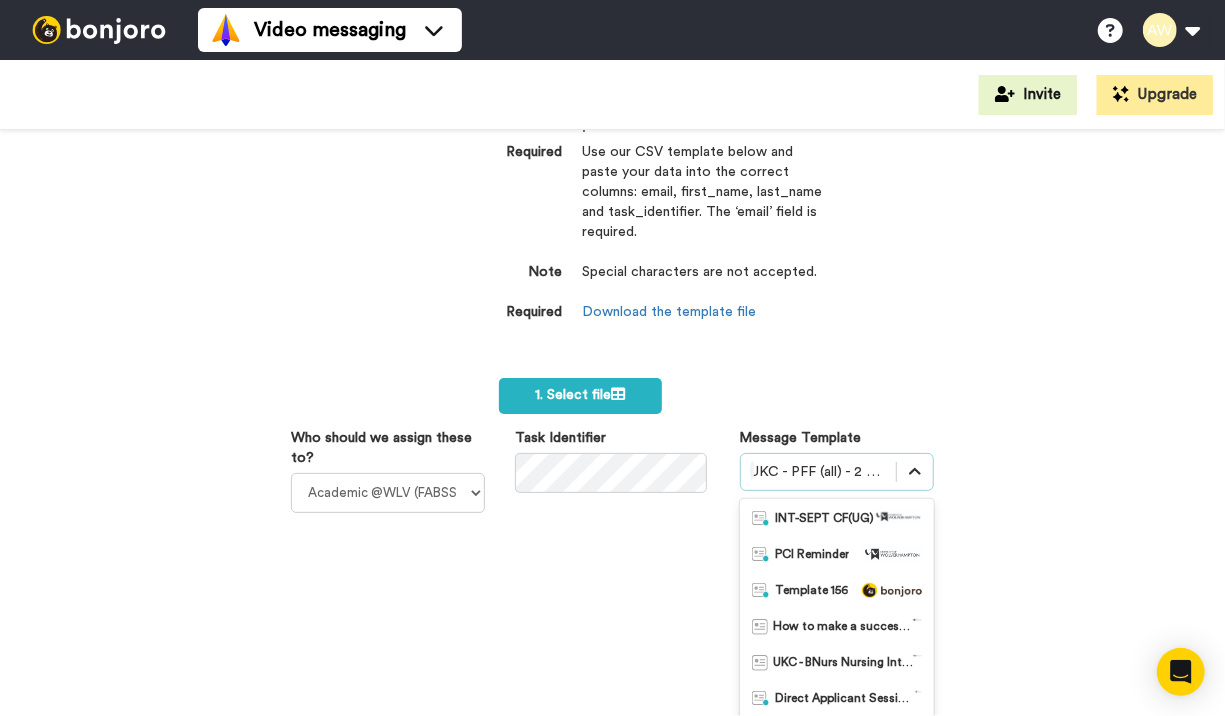 click on "option UKC - PFF (all) - 2 day/s before (SEM2 2024/5 & SEM1 2025/6), selected. option UKC - PFF (all) - 2 day/s before (SEM2 2024/5 & SEM1 2025/6) selected, 33 of 50. 50 results available. Use Up and Down to choose options, press Enter to select the currently focused option, press Escape to exit the menu, press Tab to select the option and exit the menu. UKC - PFF (all) - 2 day/s before (SEM2 2024/5 & SEM1 2025/6) INT-SEPT CF(UG) PCI Reminder Template 156 How to make a successful international application webinar UKC - BNurs Nursing Interviews - 1 day/s before (SEM2 2024/5 & SEM1 2025/6) Direct Applicant Session July 2025 Pakistan Direct Applicants Session INT-Sept 25 DEP reminder INT-Sept 25 CAS reminder INT-Sept 25 DEP INT-Sept 25 CF UKC Academic Nurturing - Conditional Offer No Response (SEM1 2025/6) UKC - PG Nursing Interviews - Day/s before (SEM1 2025/6) Film and TV Production Support Webinar (International) INT-PROOF OF ID-6 out 7 INT-ACADEMIC PROGRESSION-6 out of 7 INT-GAP IN STUDY-6 out of 7" at bounding box center (837, 626) 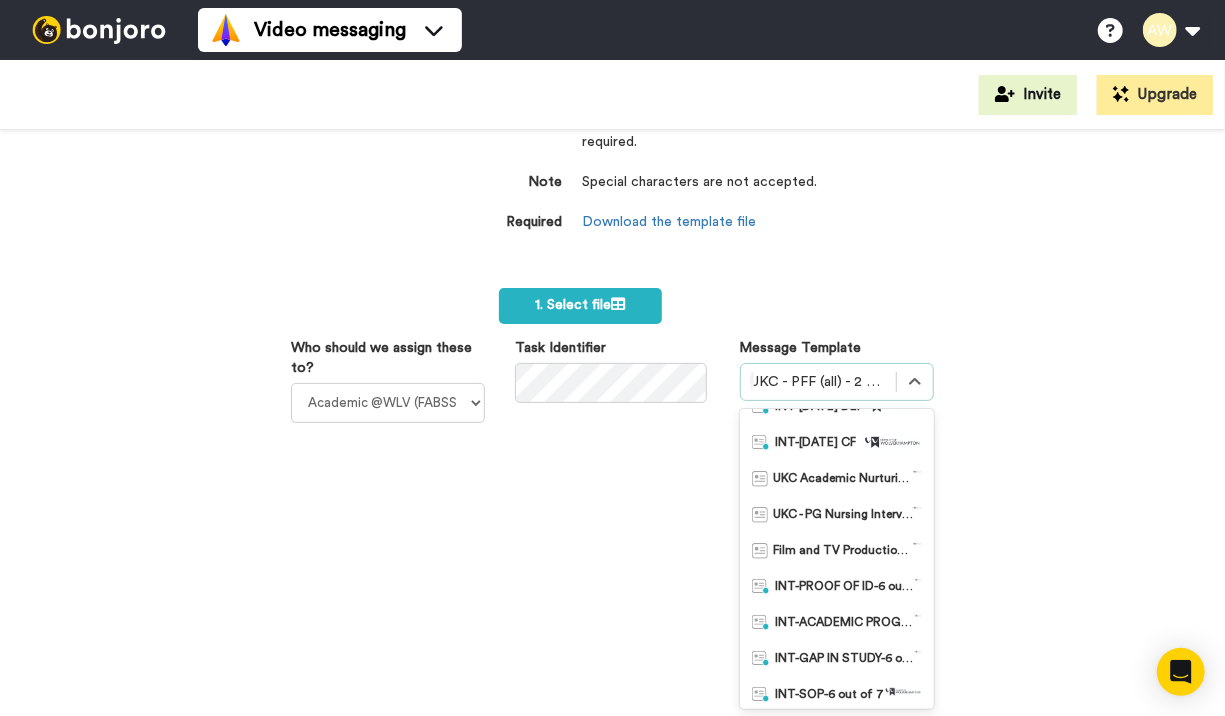 scroll, scrollTop: 0, scrollLeft: 0, axis: both 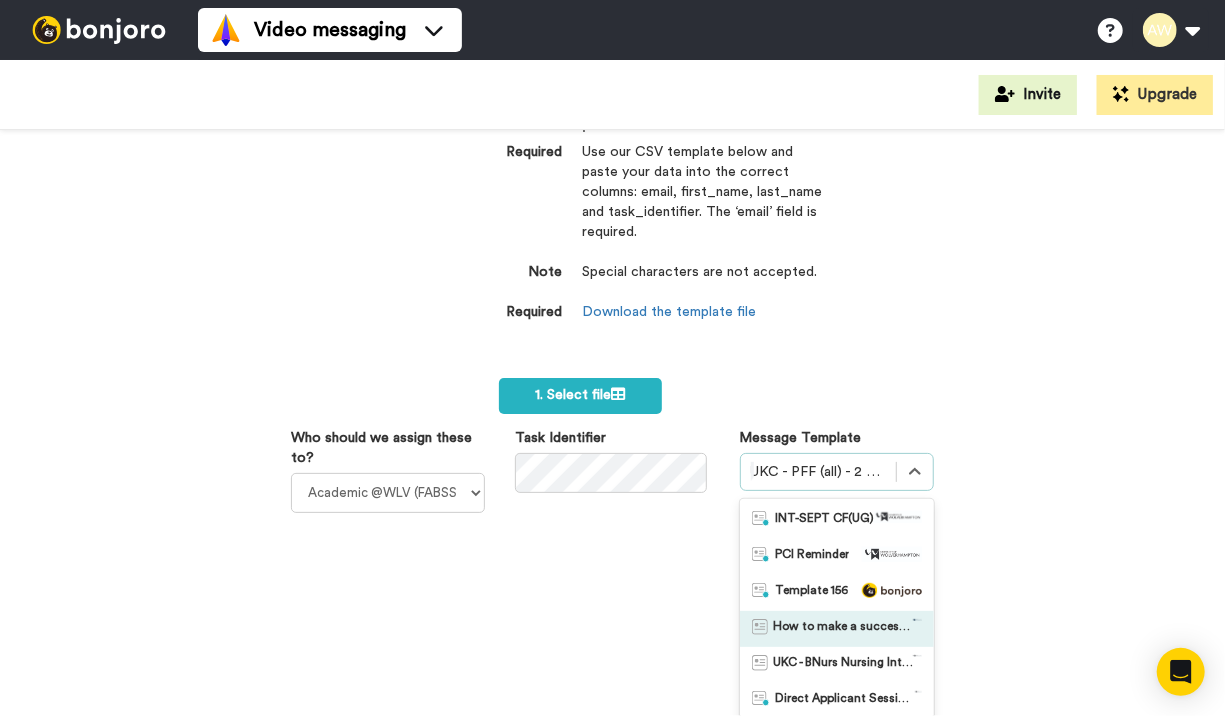 click on "Import a list
Required
Use our CSV template below and paste your data into the correct columns: email, first_name, last_name and task_identifier. The ‘email’ field is required.
Note
Special characters are not accepted.
Required
Download the template file
1. Select file
Who should we assign these to?
Laura Wright Amarjit Duggal WLV Academic (FSE) Trude Hagen" at bounding box center (612, 423) 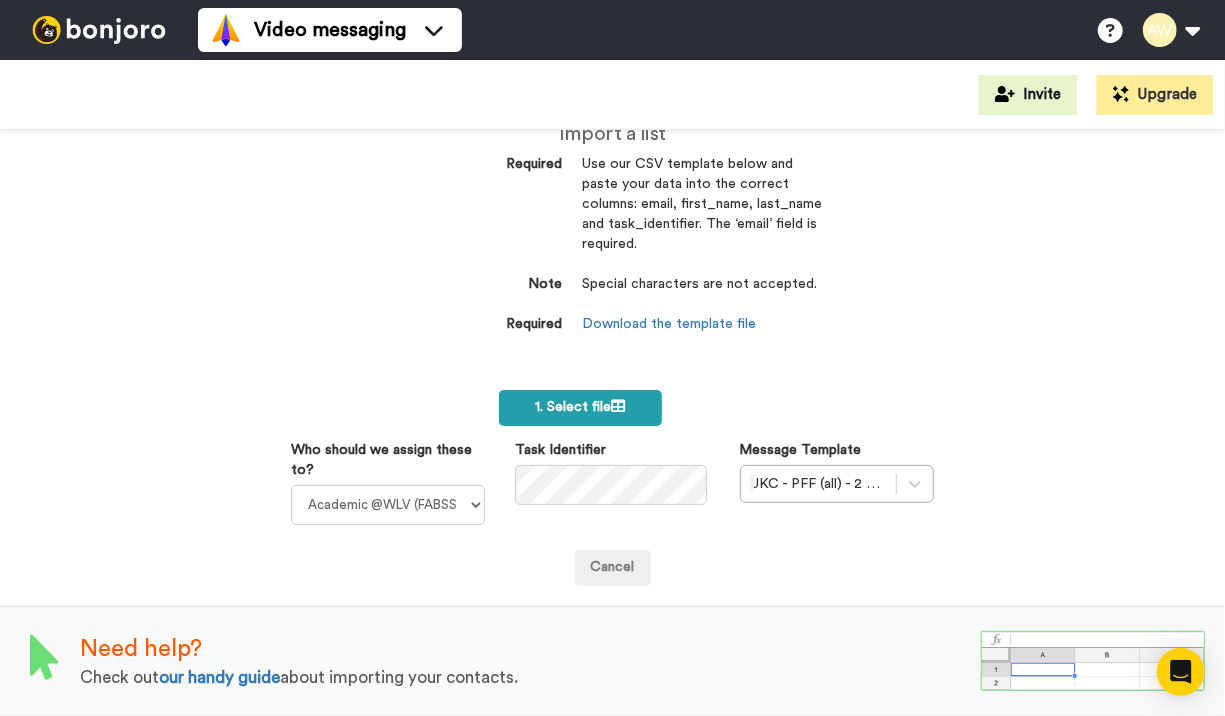 click on "1. Select file" at bounding box center (580, 407) 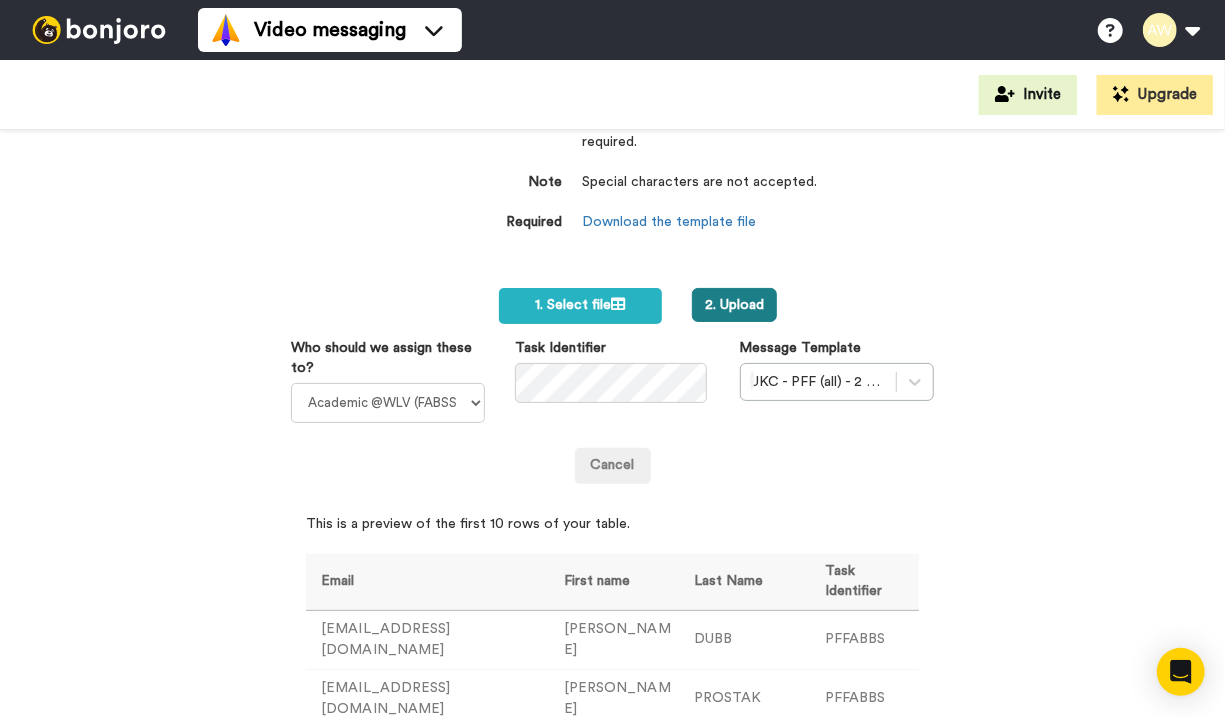 click on "2. Upload" at bounding box center [734, 305] 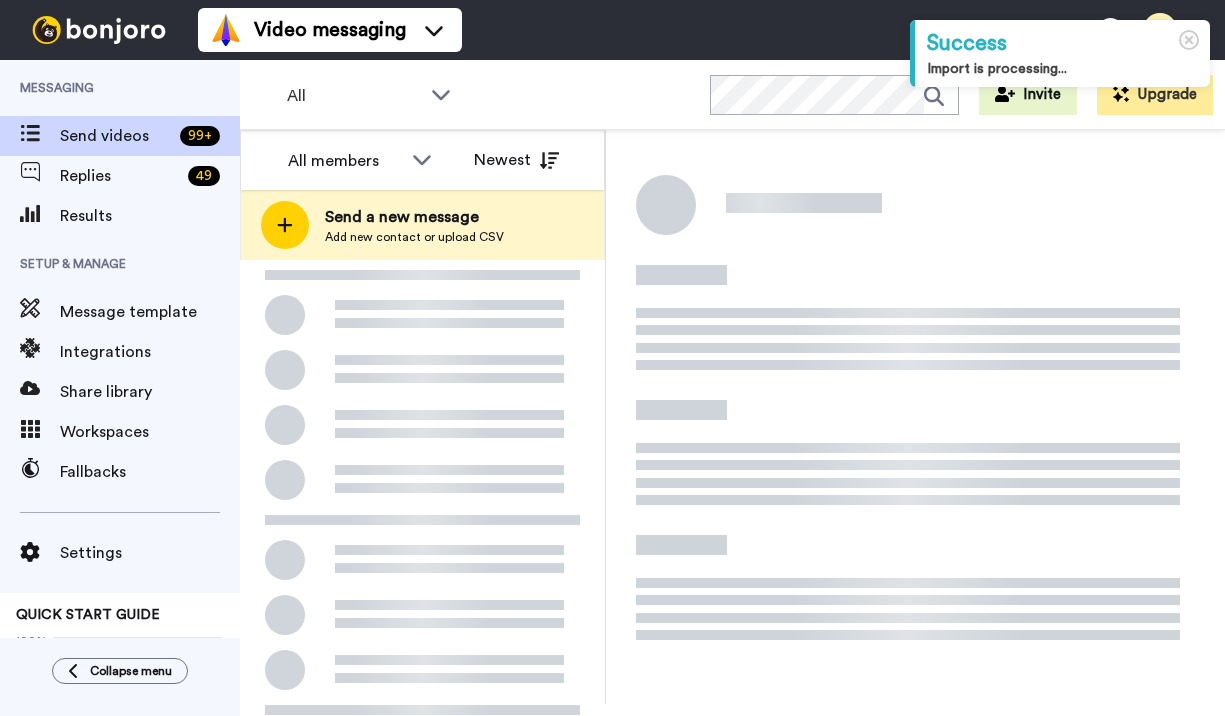 scroll, scrollTop: 0, scrollLeft: 0, axis: both 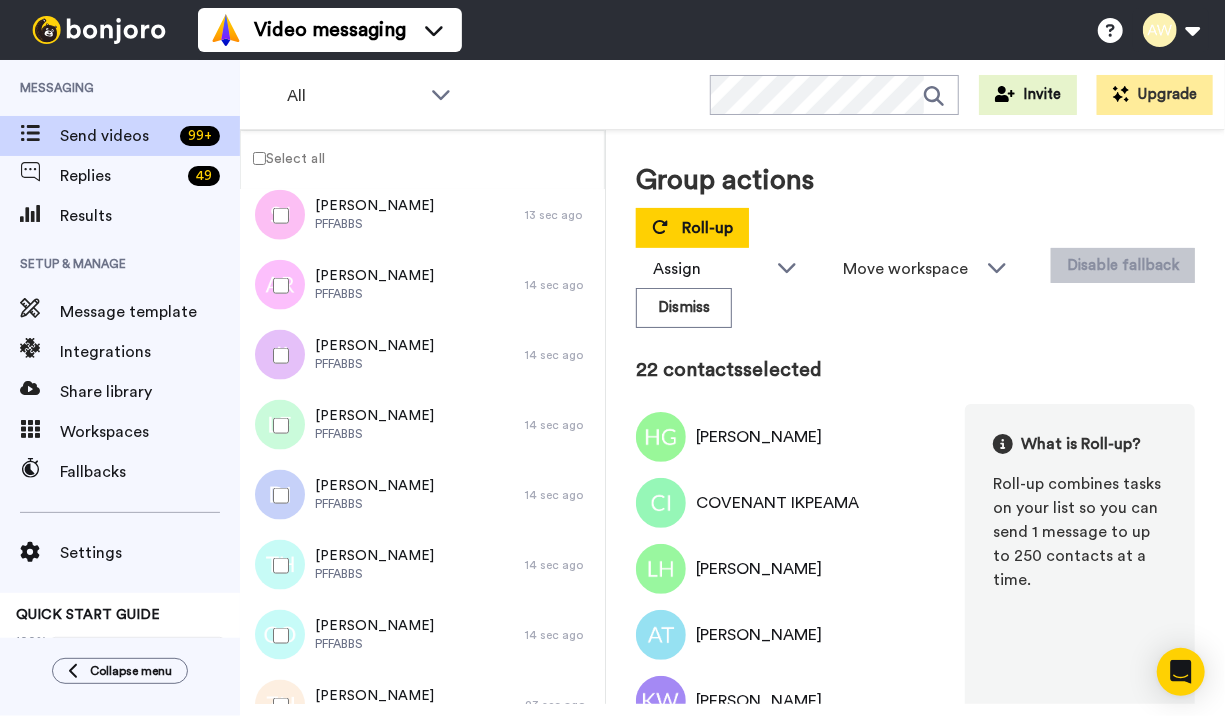 click at bounding box center [277, 496] 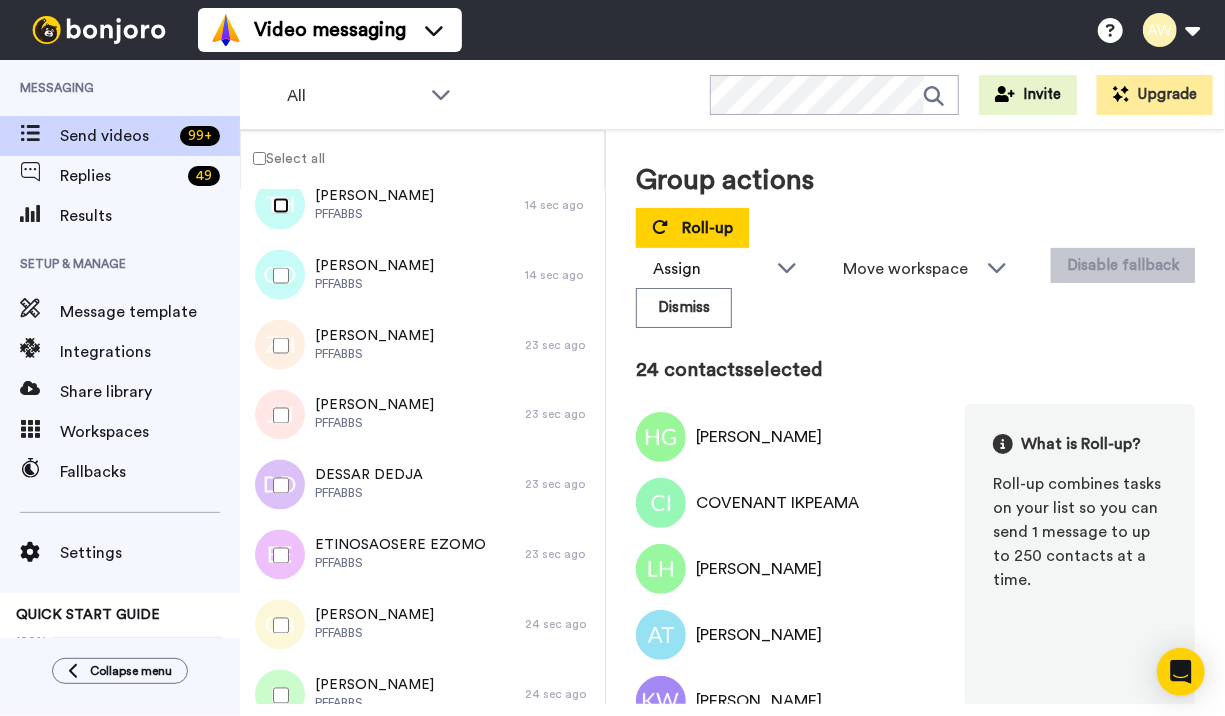 scroll, scrollTop: 1651, scrollLeft: 0, axis: vertical 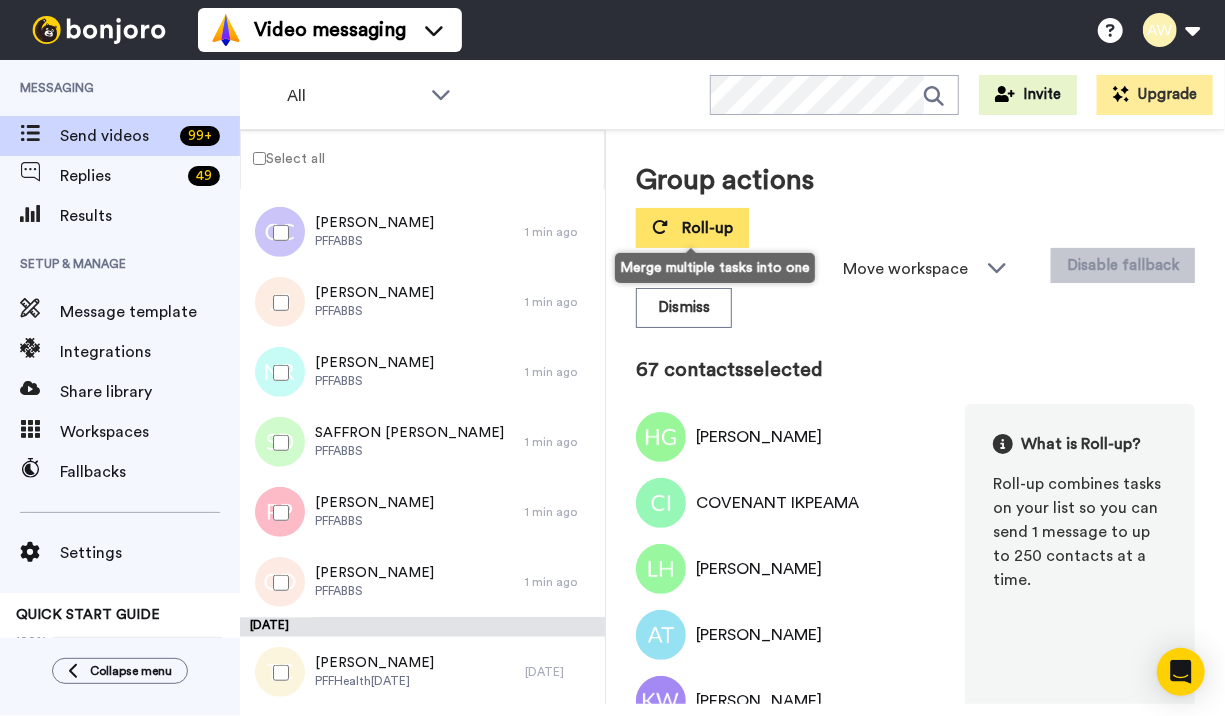 click on "Roll-up" at bounding box center [692, 228] 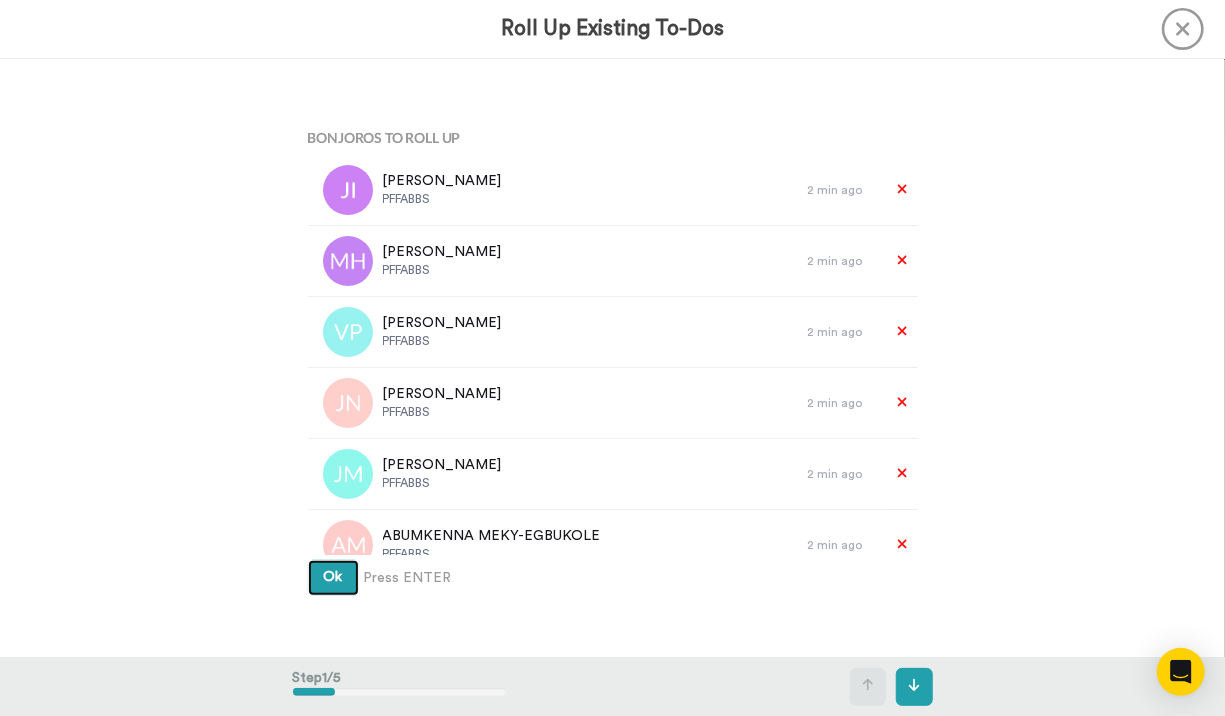 click on "Ok" at bounding box center [333, 577] 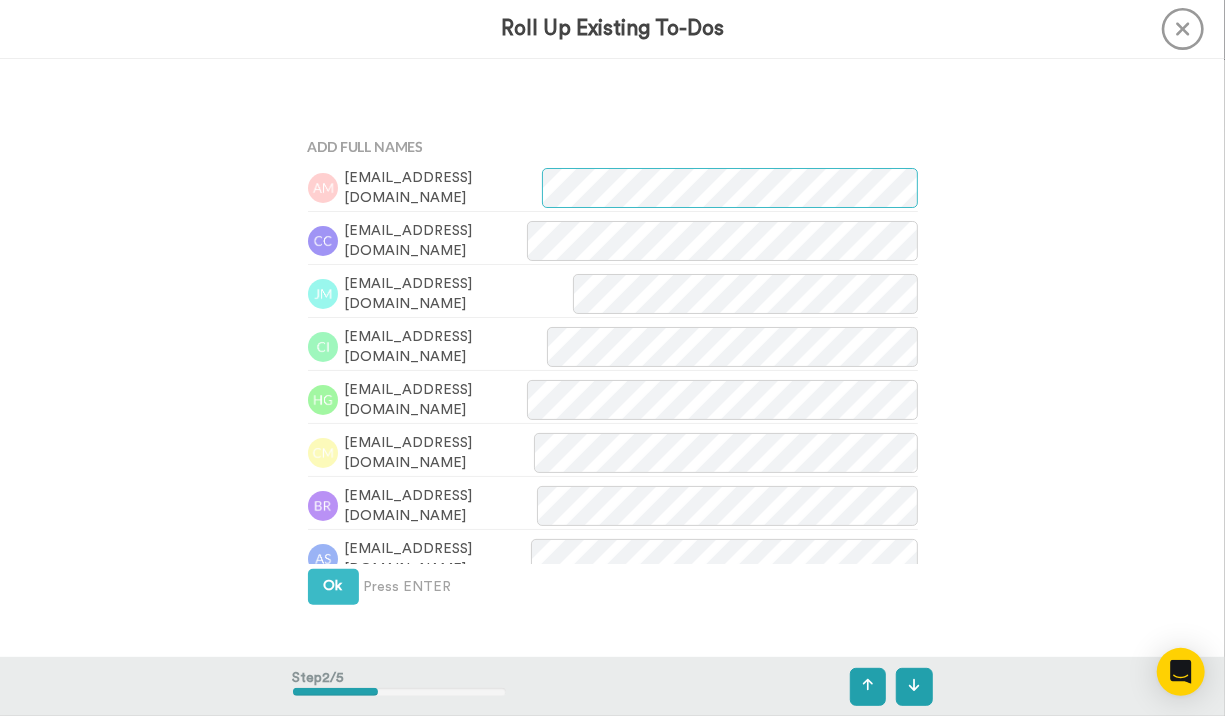 scroll, scrollTop: 599, scrollLeft: 0, axis: vertical 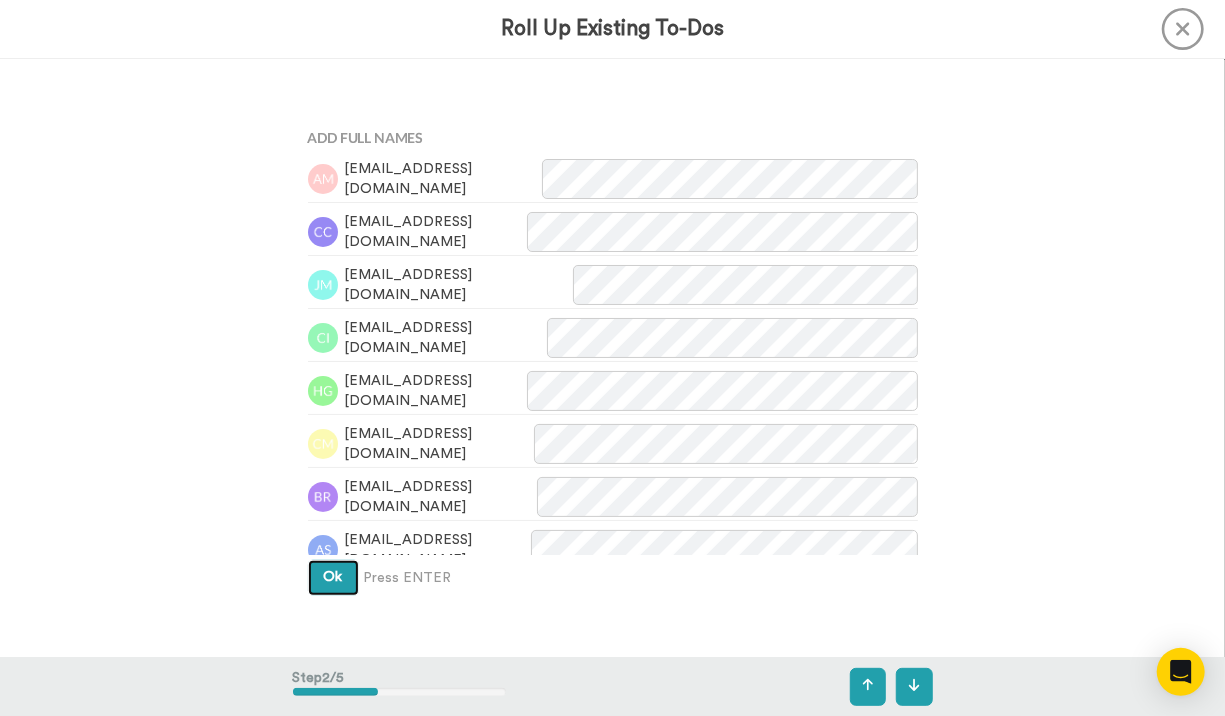click on "Ok" at bounding box center (333, 577) 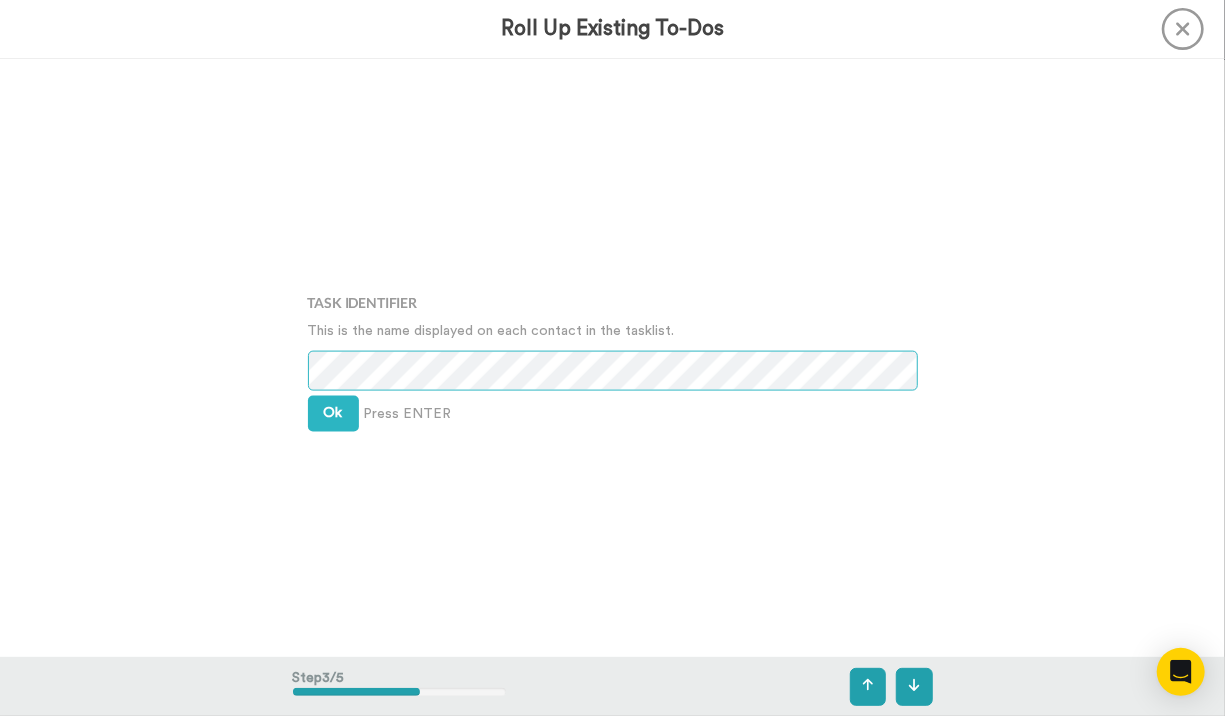 scroll, scrollTop: 1198, scrollLeft: 0, axis: vertical 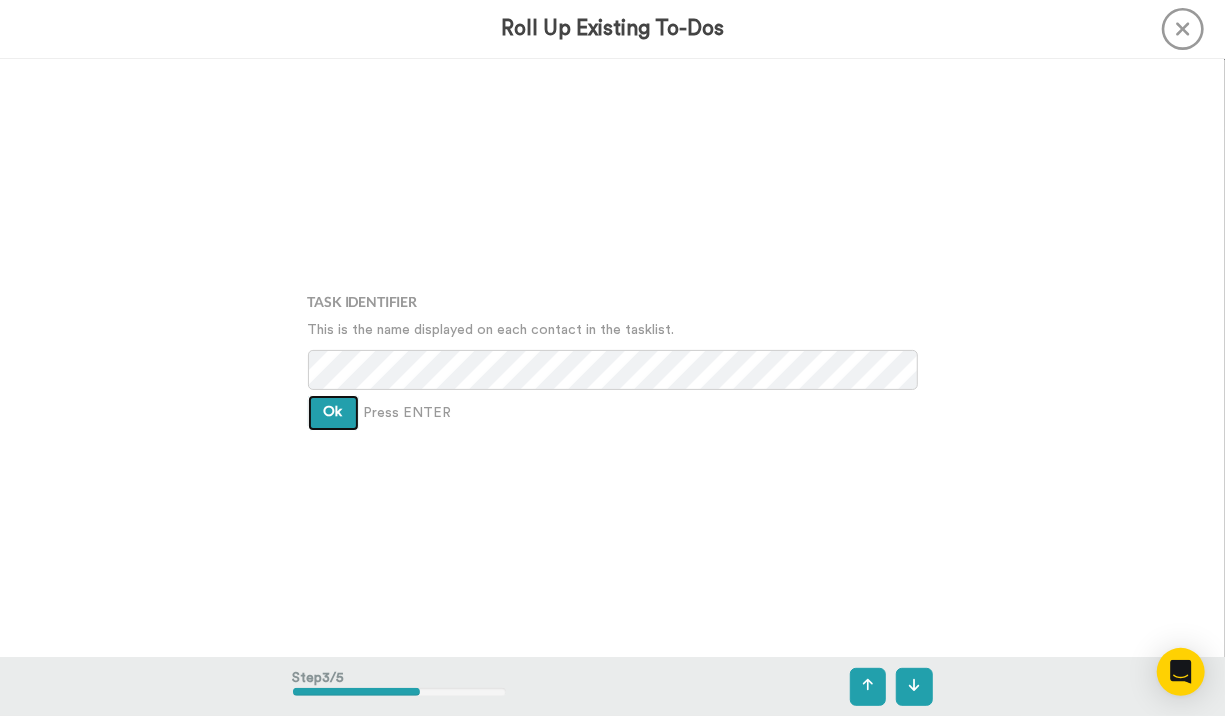click on "Ok" at bounding box center [333, 413] 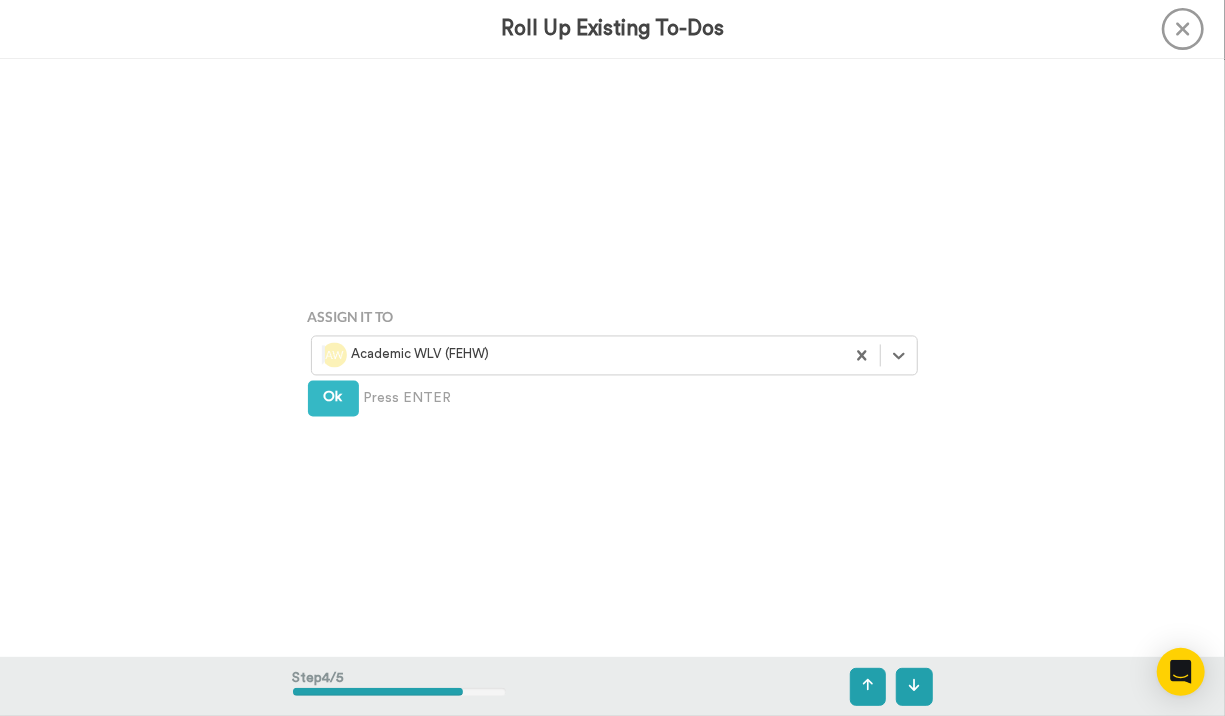 scroll, scrollTop: 1797, scrollLeft: 0, axis: vertical 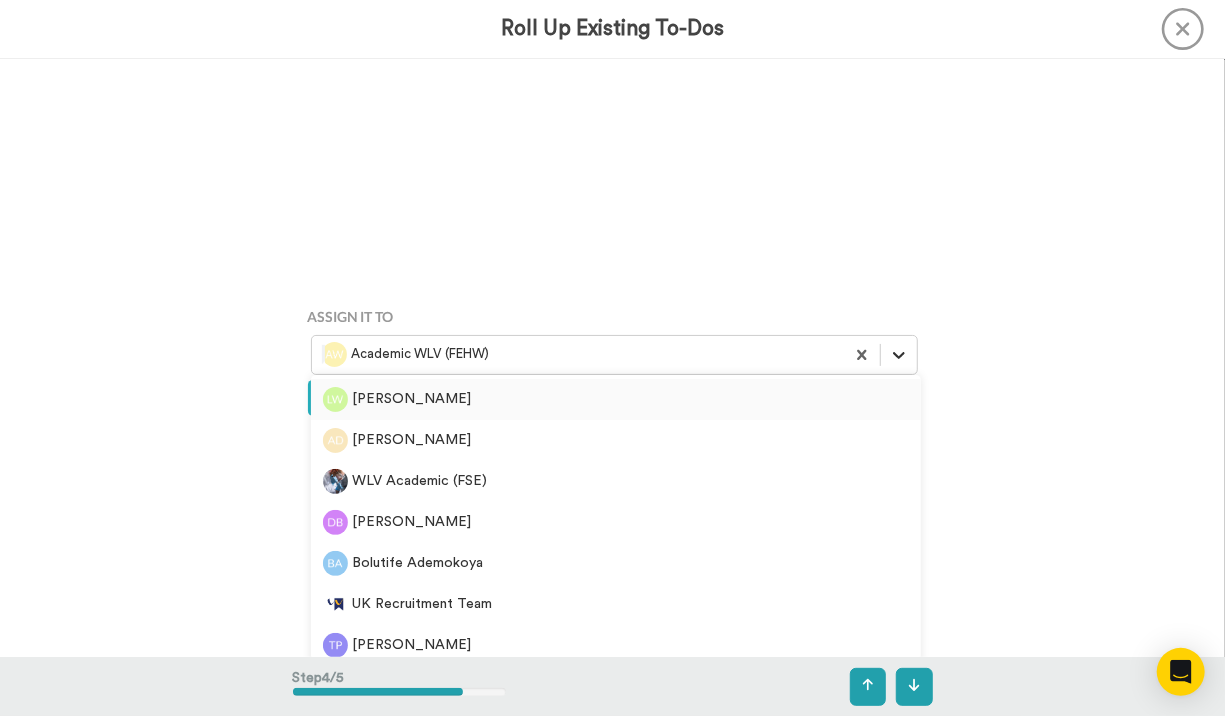 click 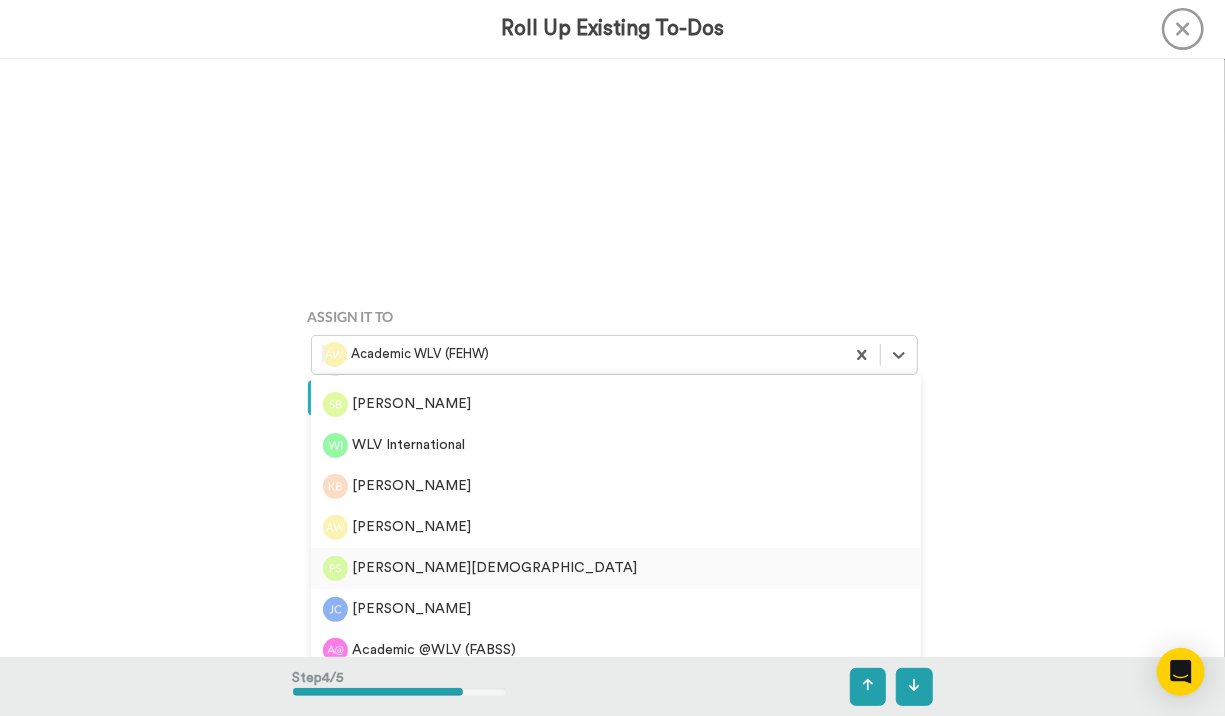 scroll, scrollTop: 813, scrollLeft: 0, axis: vertical 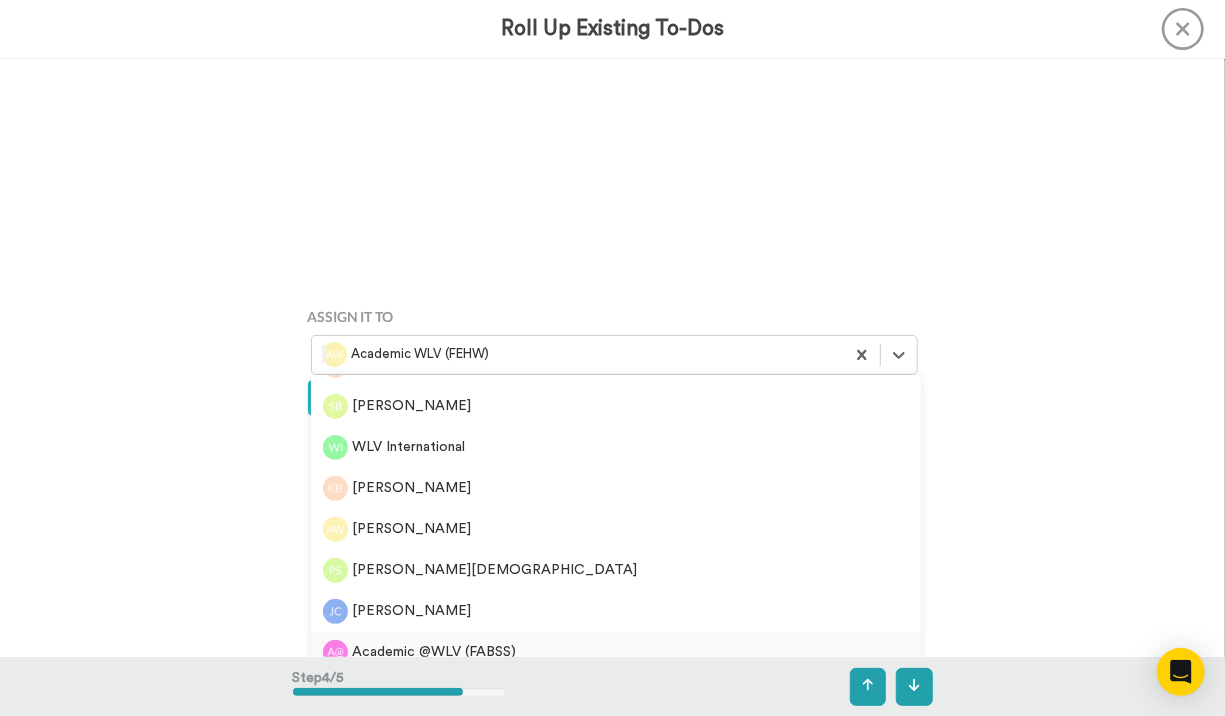 click on "Academic @WLV (FABSS)" at bounding box center [616, 652] 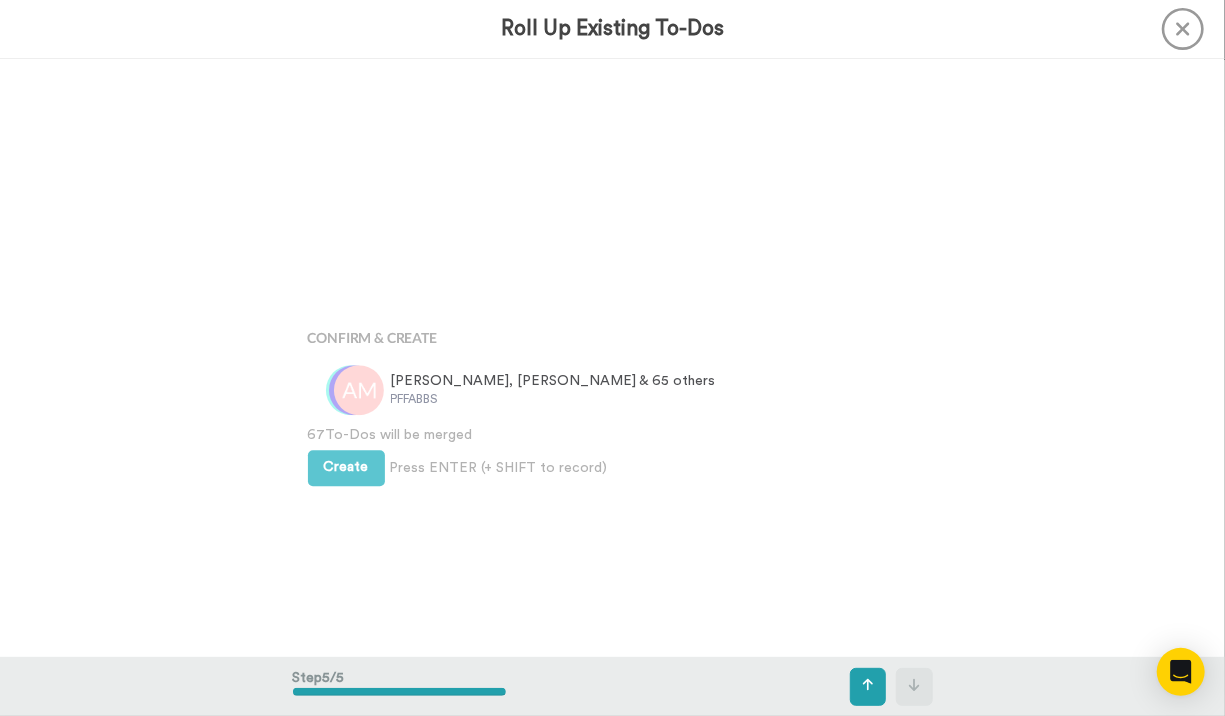scroll, scrollTop: 2395, scrollLeft: 0, axis: vertical 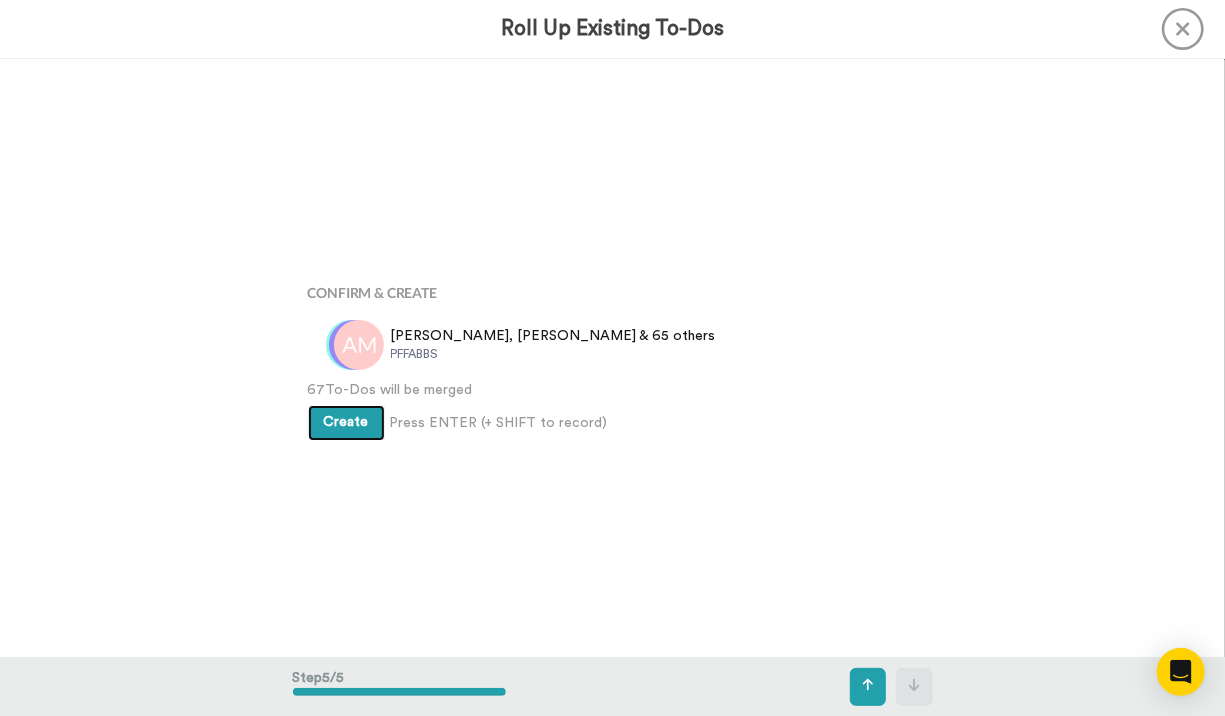 click on "Create" at bounding box center (346, 423) 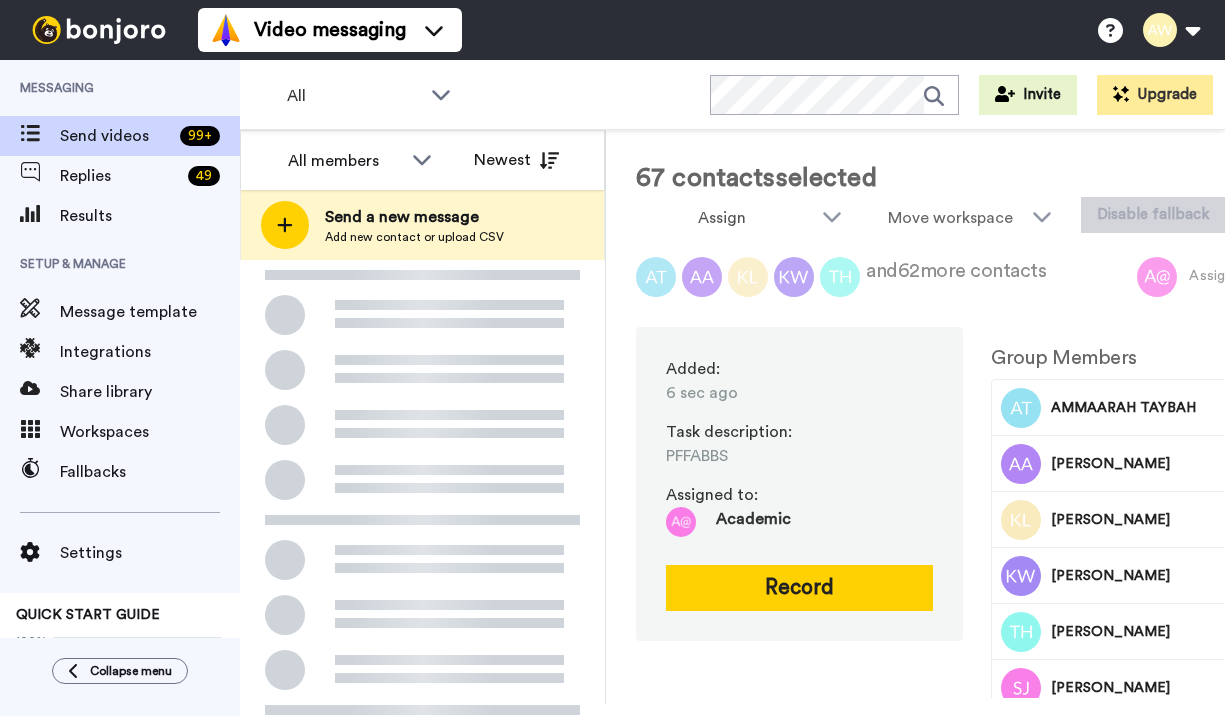 scroll, scrollTop: 0, scrollLeft: 0, axis: both 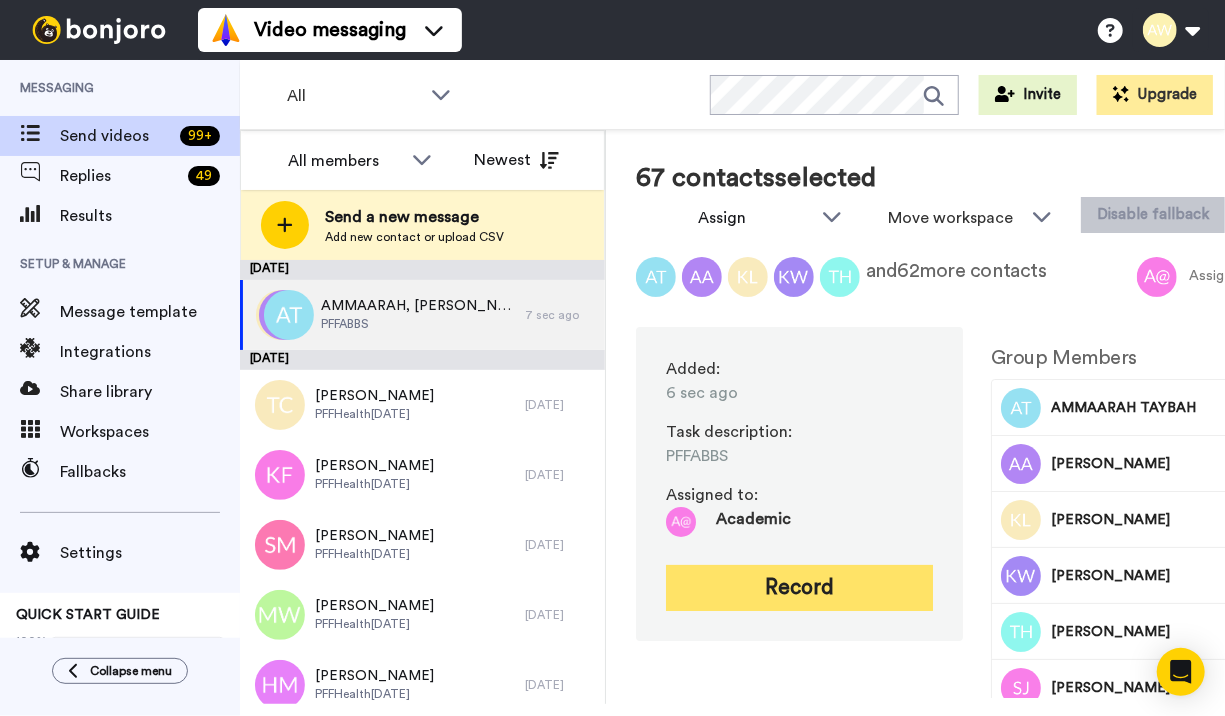 click on "Record" at bounding box center [799, 588] 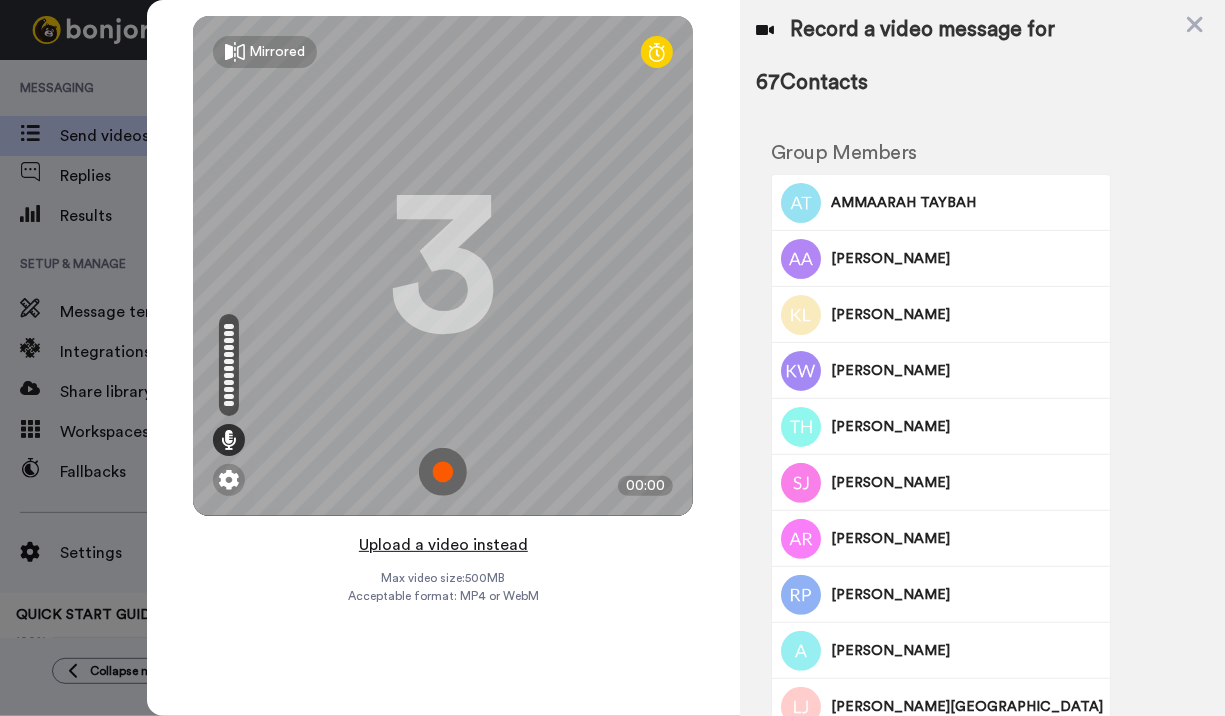 click on "Upload a video instead" at bounding box center (443, 545) 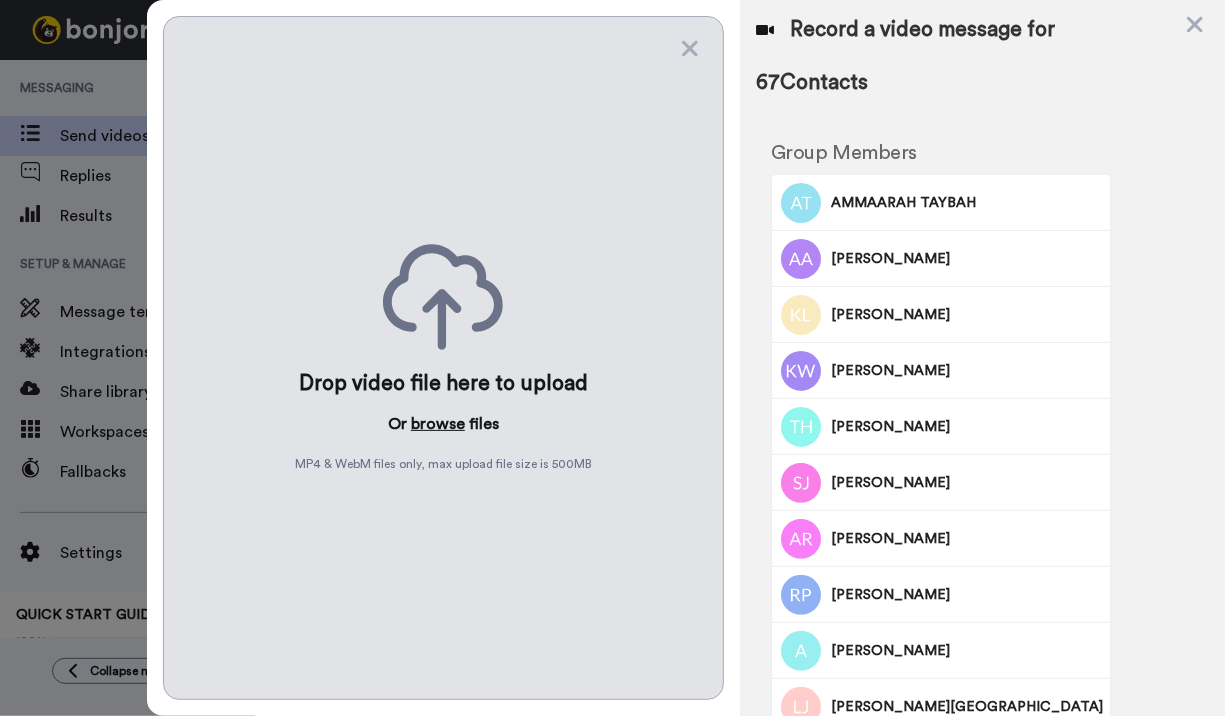 click on "browse" at bounding box center (438, 424) 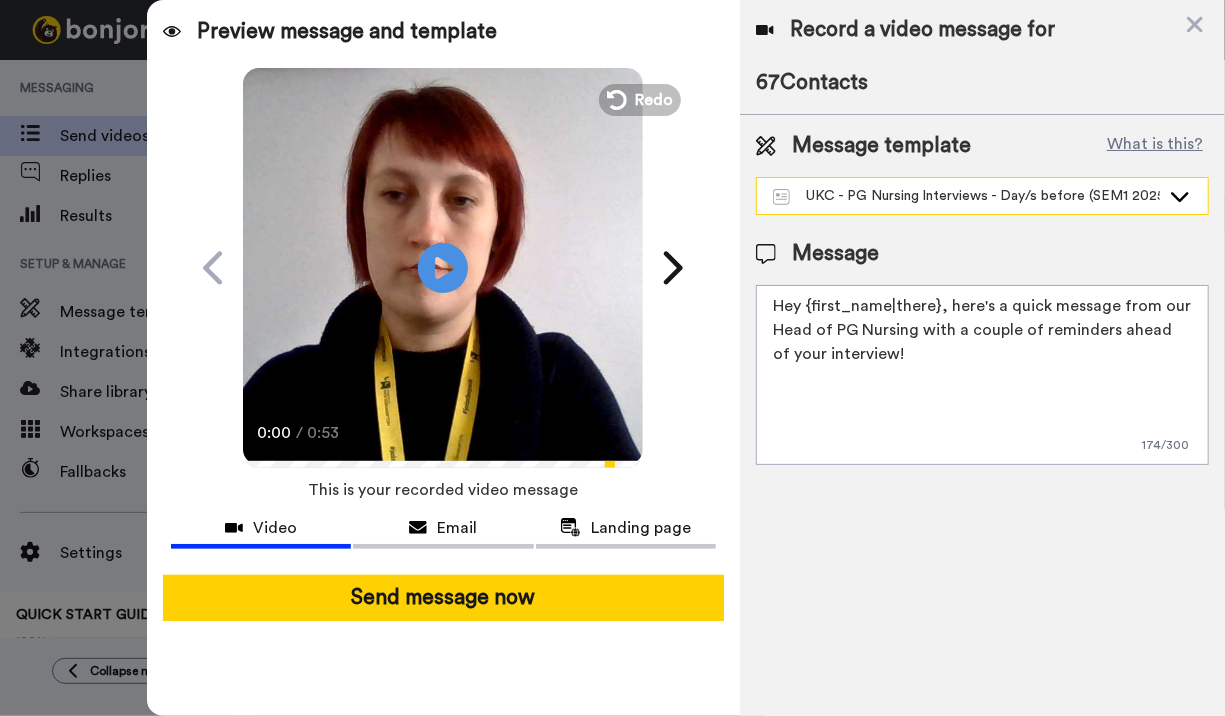 click on "UKC - PG Nursing Interviews - Day/s before (SEM1 2025/6)" at bounding box center [966, 196] 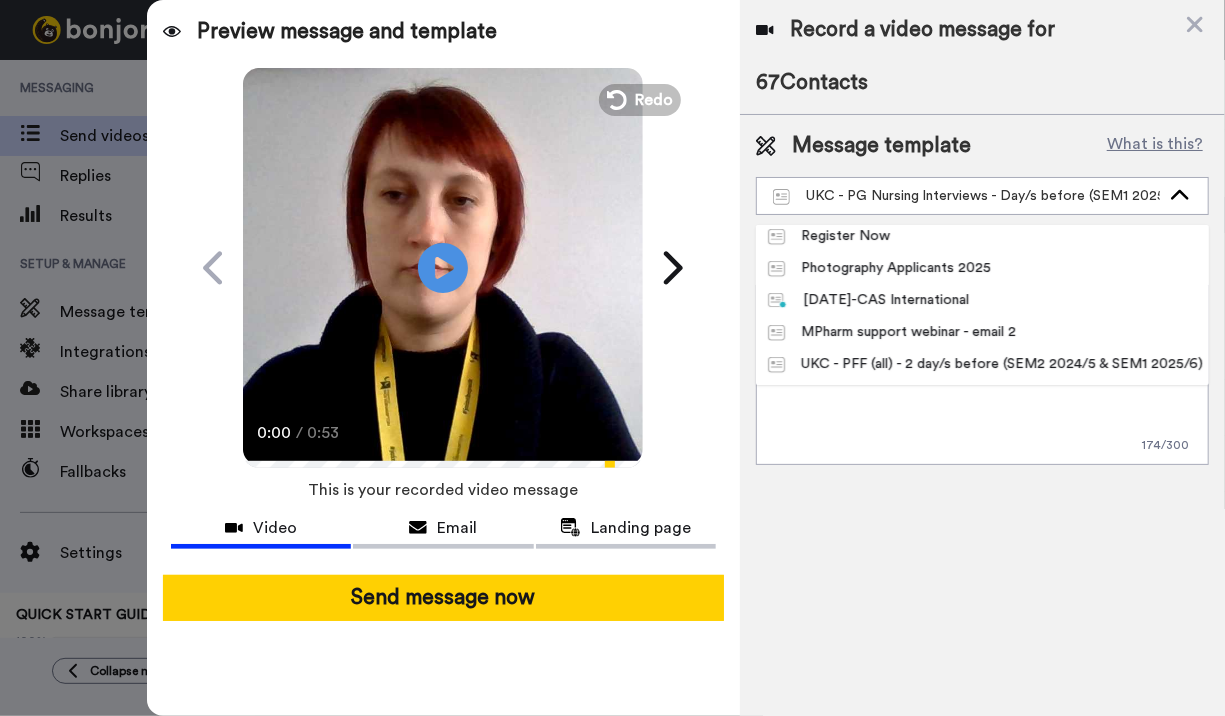 scroll, scrollTop: 969, scrollLeft: 0, axis: vertical 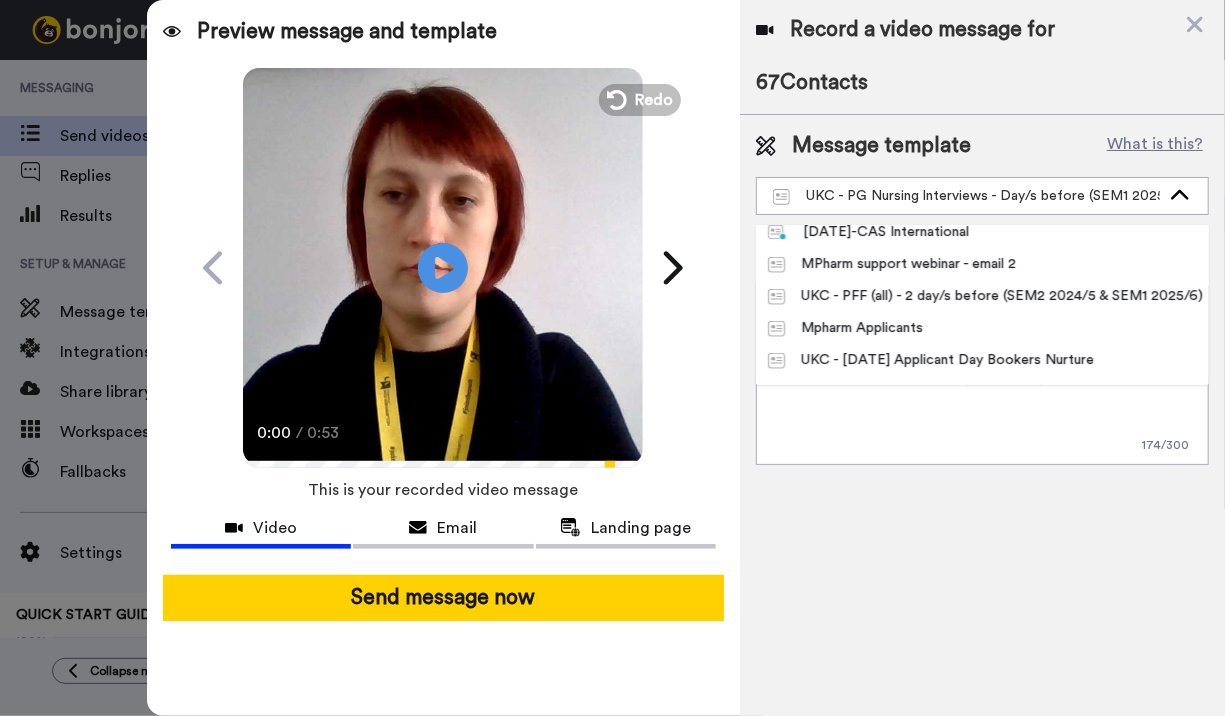 click on "UKC - PFF (all) - 2 day/s before (SEM2 2024/5 & SEM1 2025/6)" at bounding box center [982, 296] 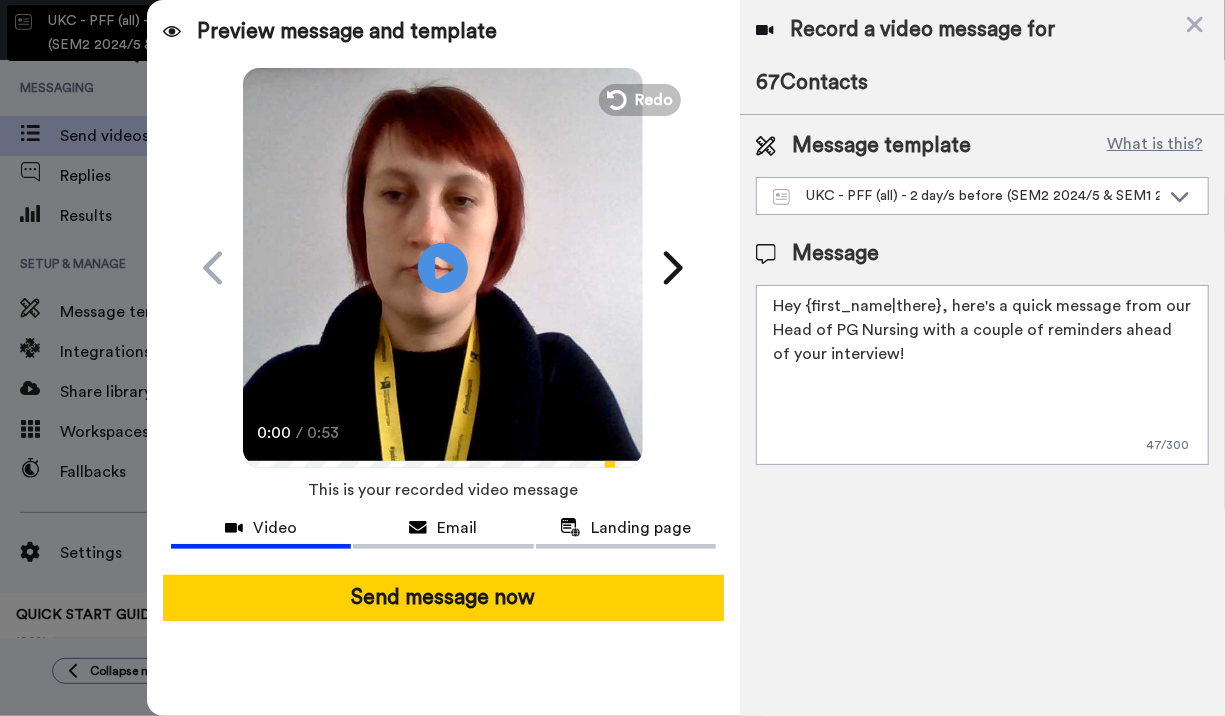 type on "Hey {first_name|there}, here's a quick message with reminders ahead of your Prepare for Foundation Year (PFF) Assessment Day!
Please click the link below and complete the online written task by 5 pm today. You cannot attend if you do not complete this." 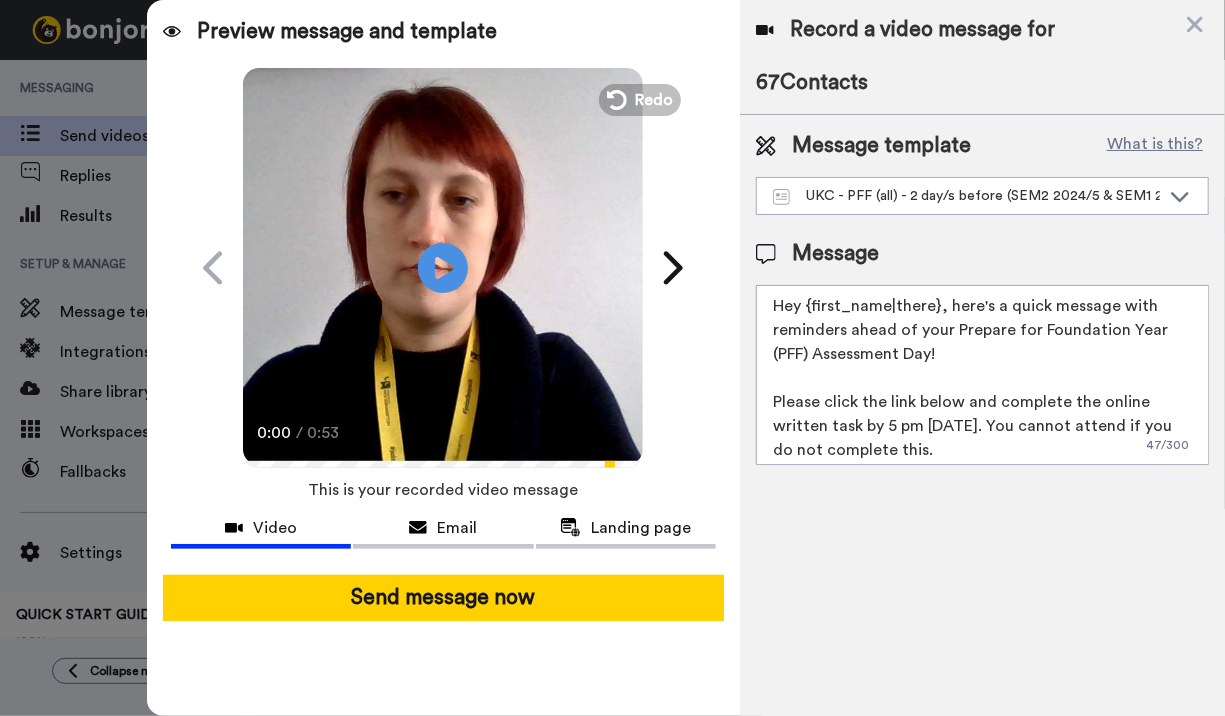 scroll, scrollTop: 5, scrollLeft: 0, axis: vertical 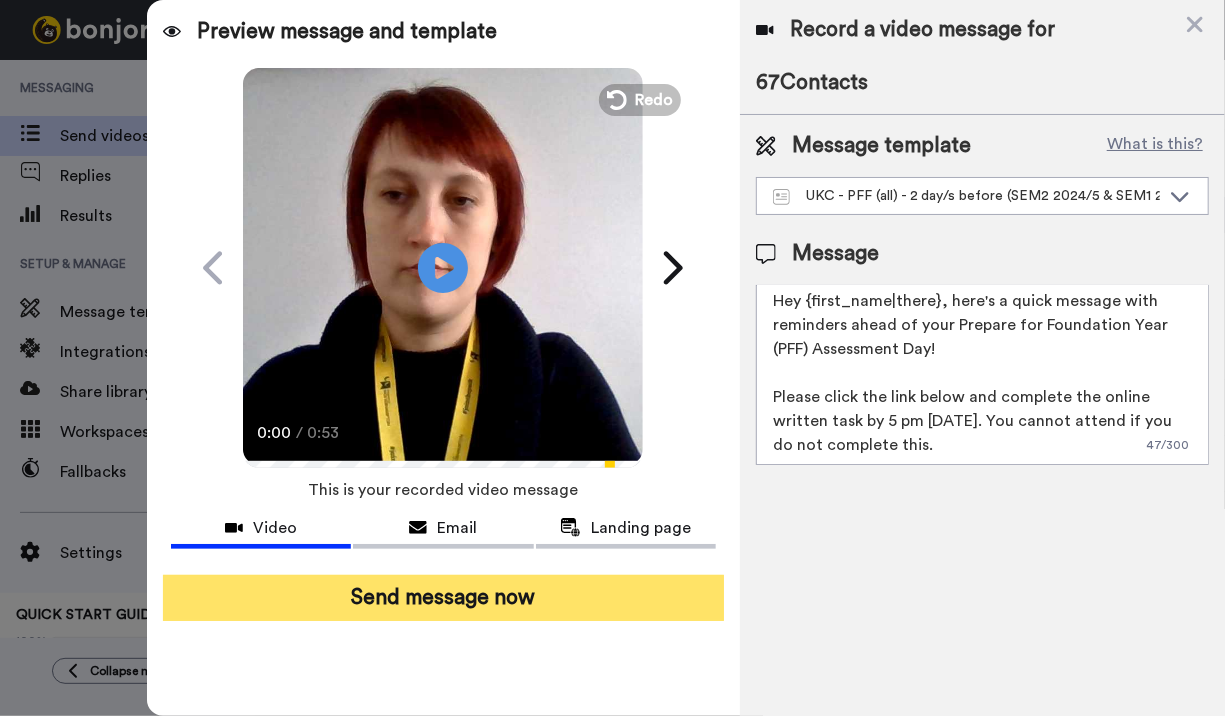 click on "Send message now" at bounding box center (443, 598) 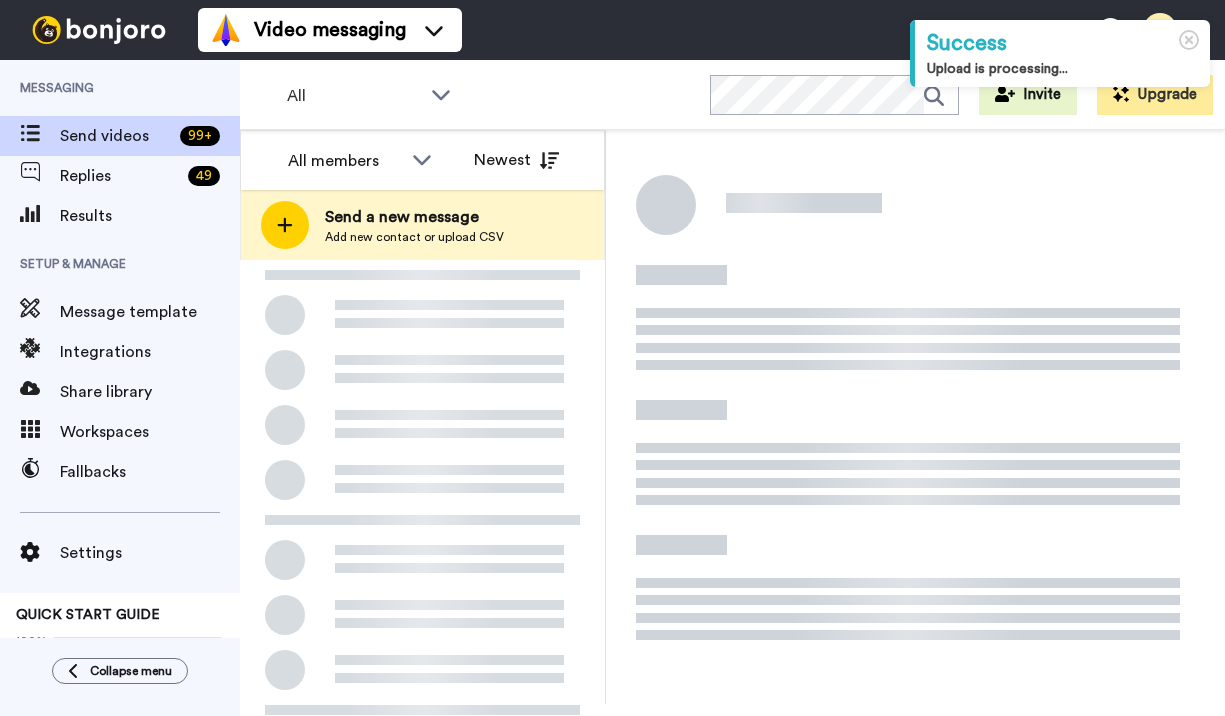 scroll, scrollTop: 0, scrollLeft: 0, axis: both 